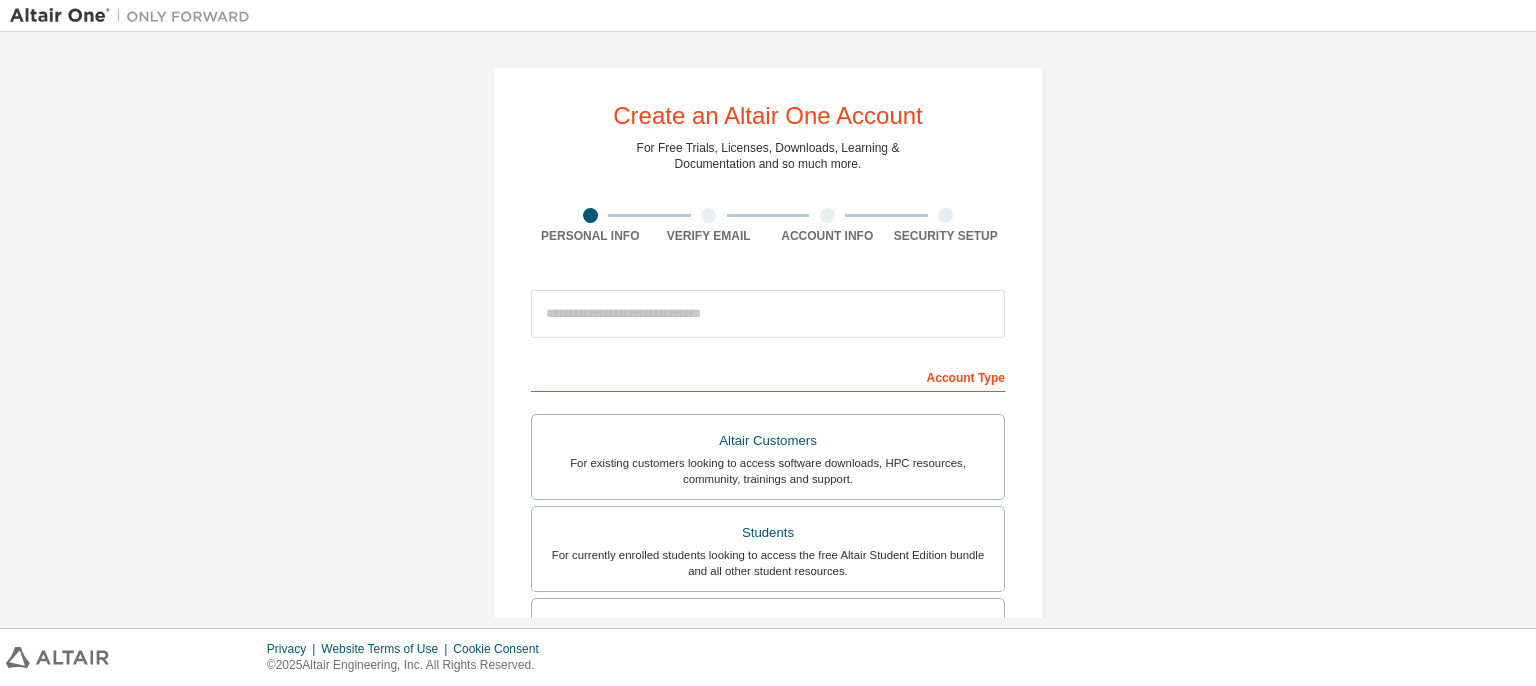 scroll, scrollTop: 0, scrollLeft: 0, axis: both 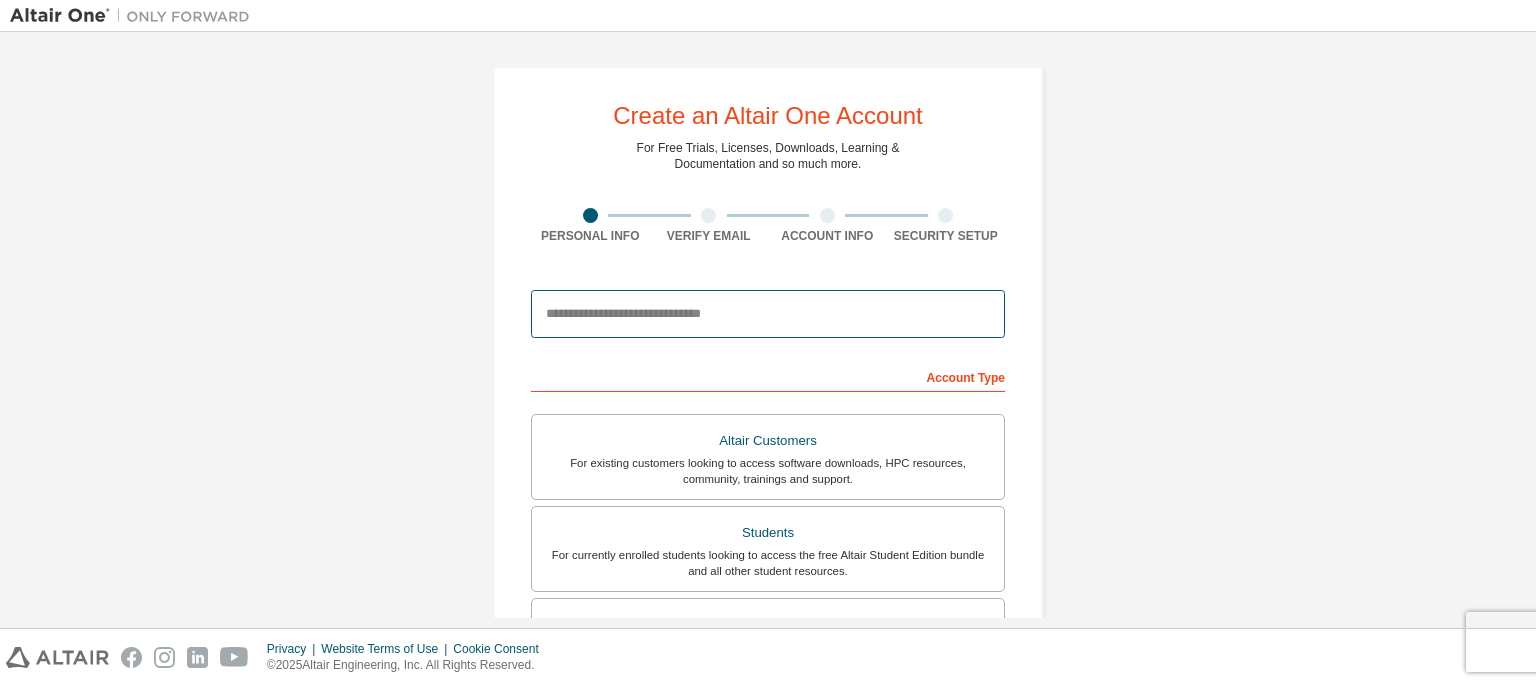 click at bounding box center [768, 314] 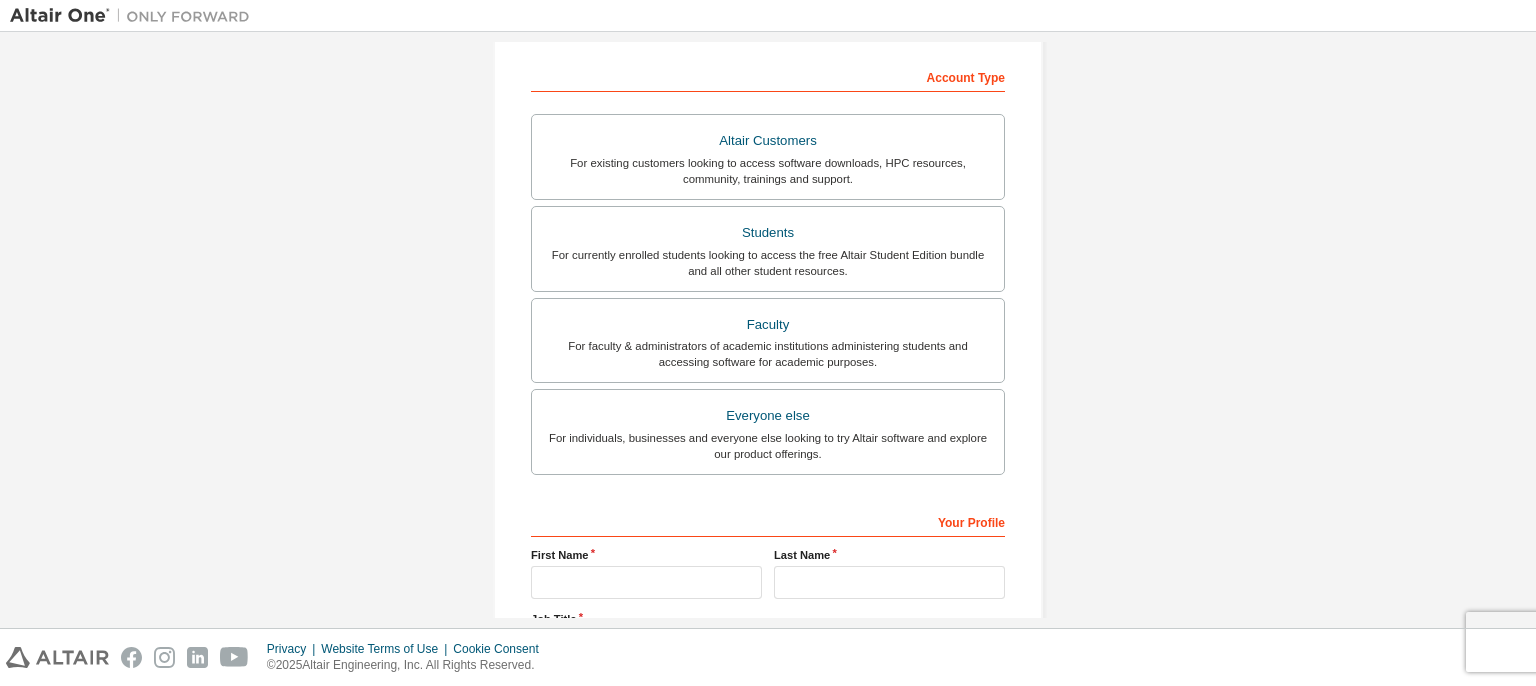 scroll, scrollTop: 299, scrollLeft: 0, axis: vertical 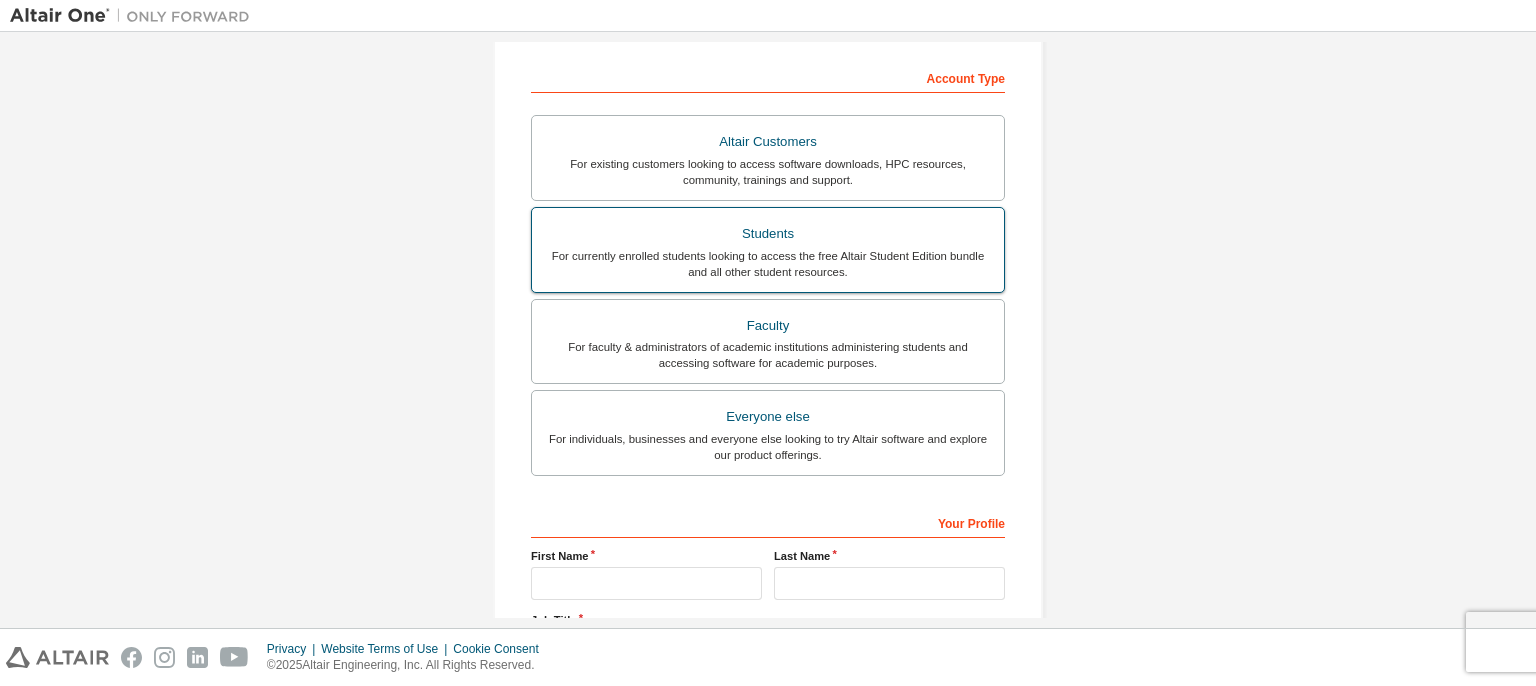 click on "For currently enrolled students looking to access the free Altair Student Edition bundle and all other student resources." at bounding box center (768, 264) 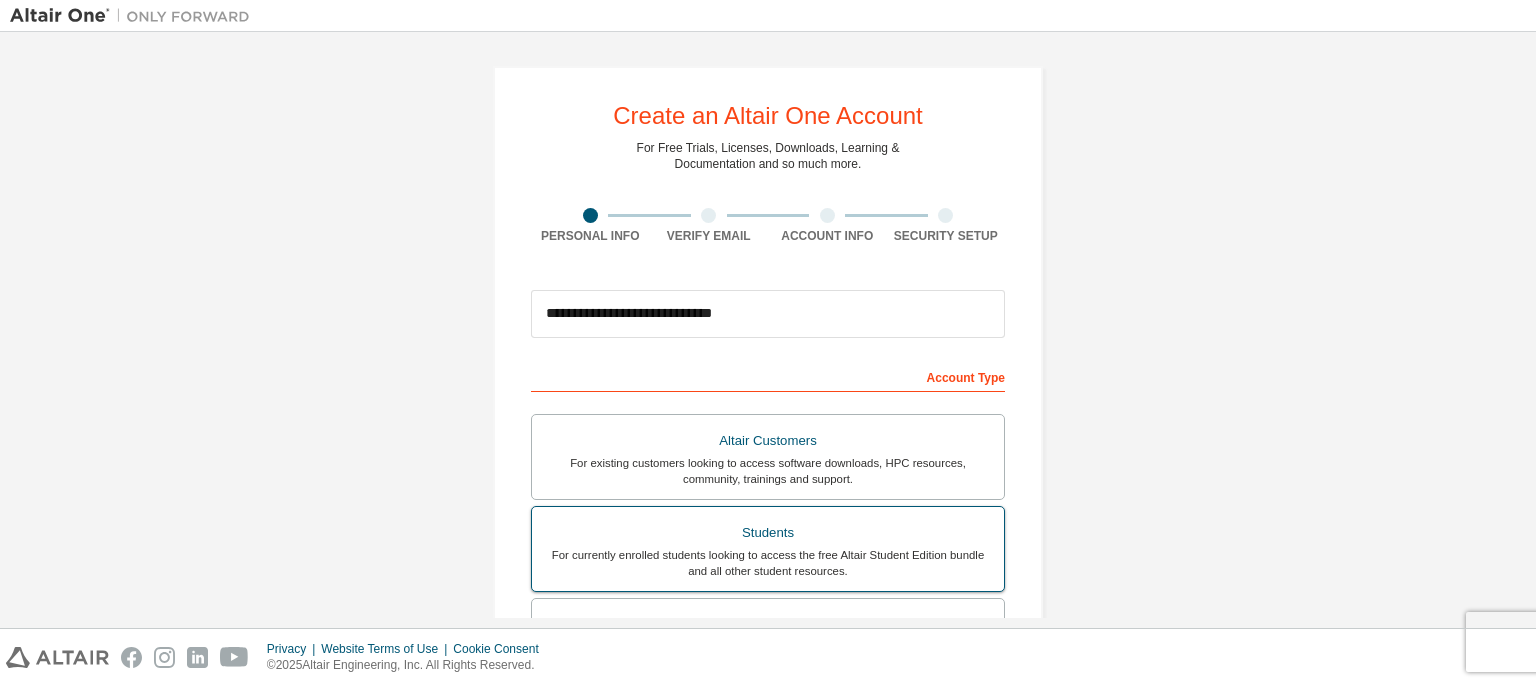 scroll, scrollTop: 0, scrollLeft: 0, axis: both 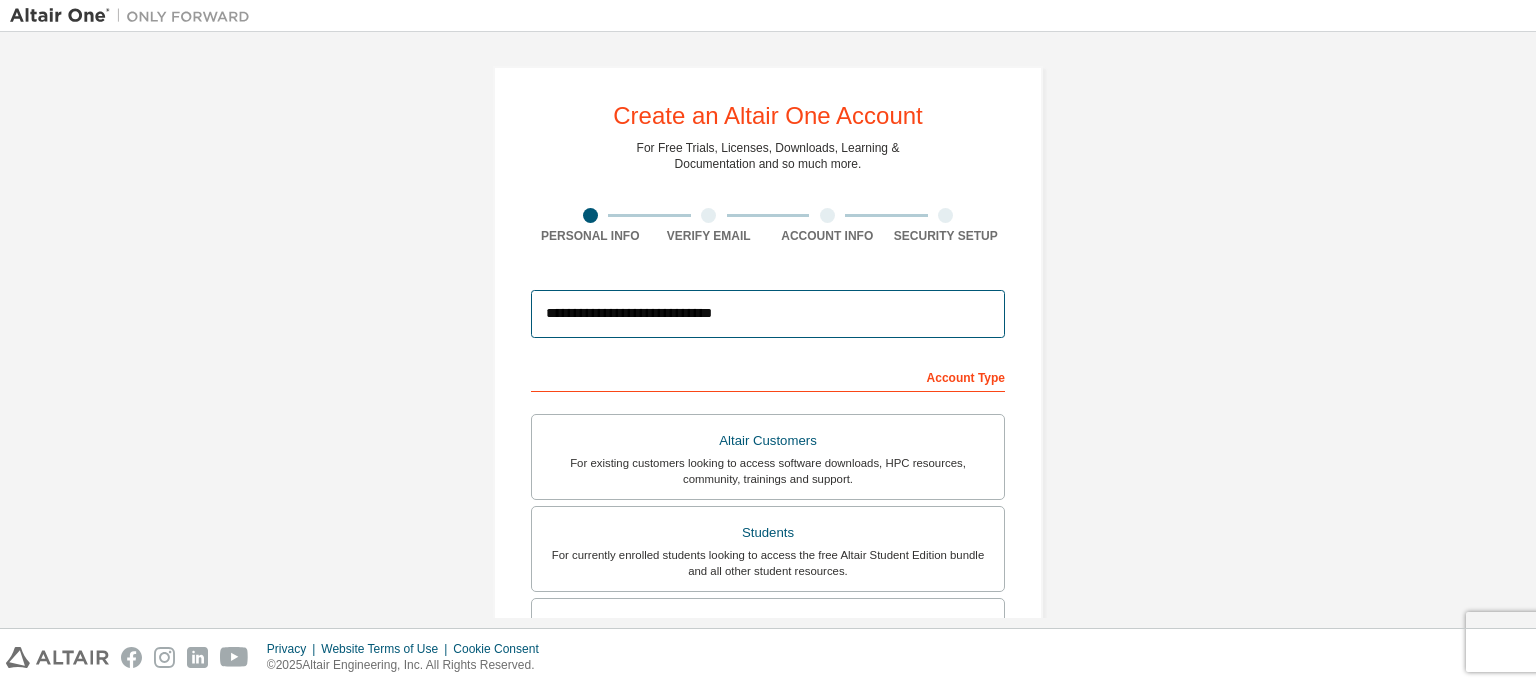 click on "**********" at bounding box center (768, 314) 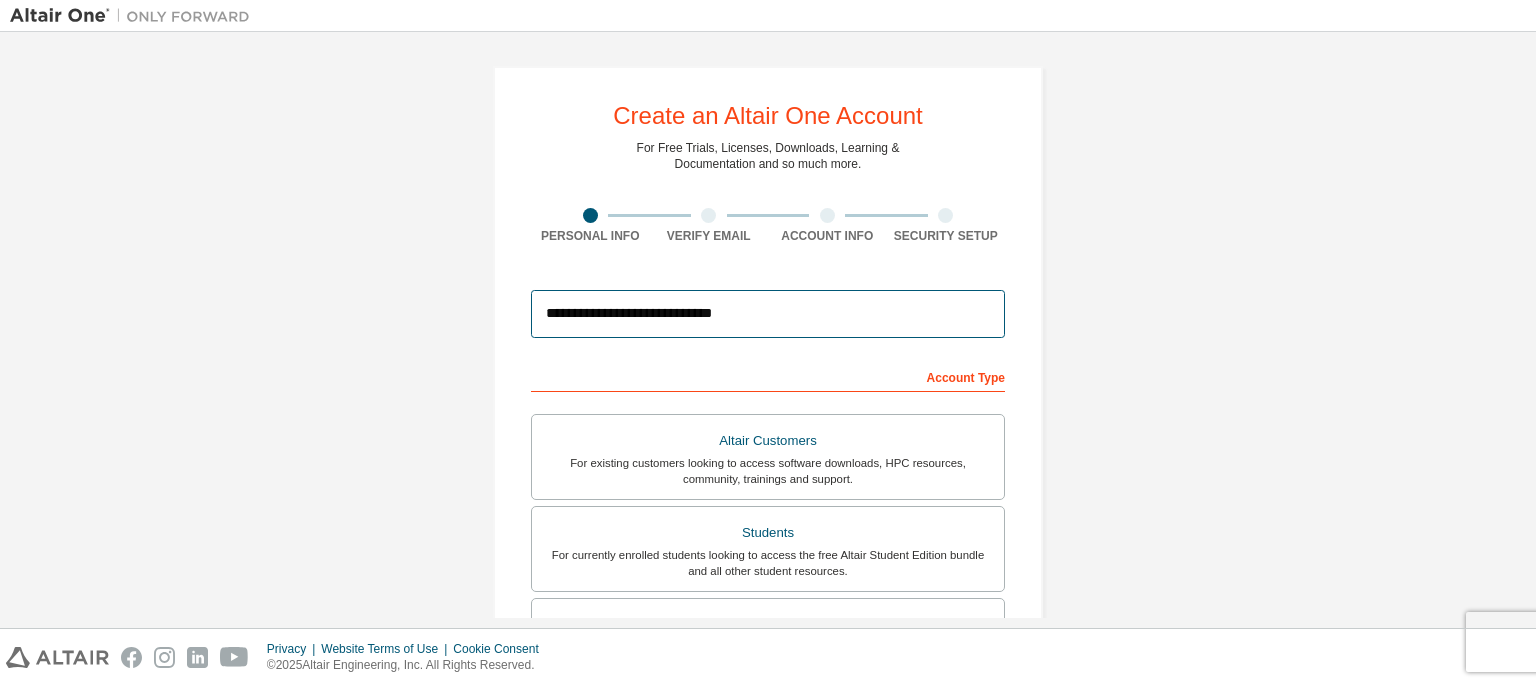 click on "**********" at bounding box center (768, 314) 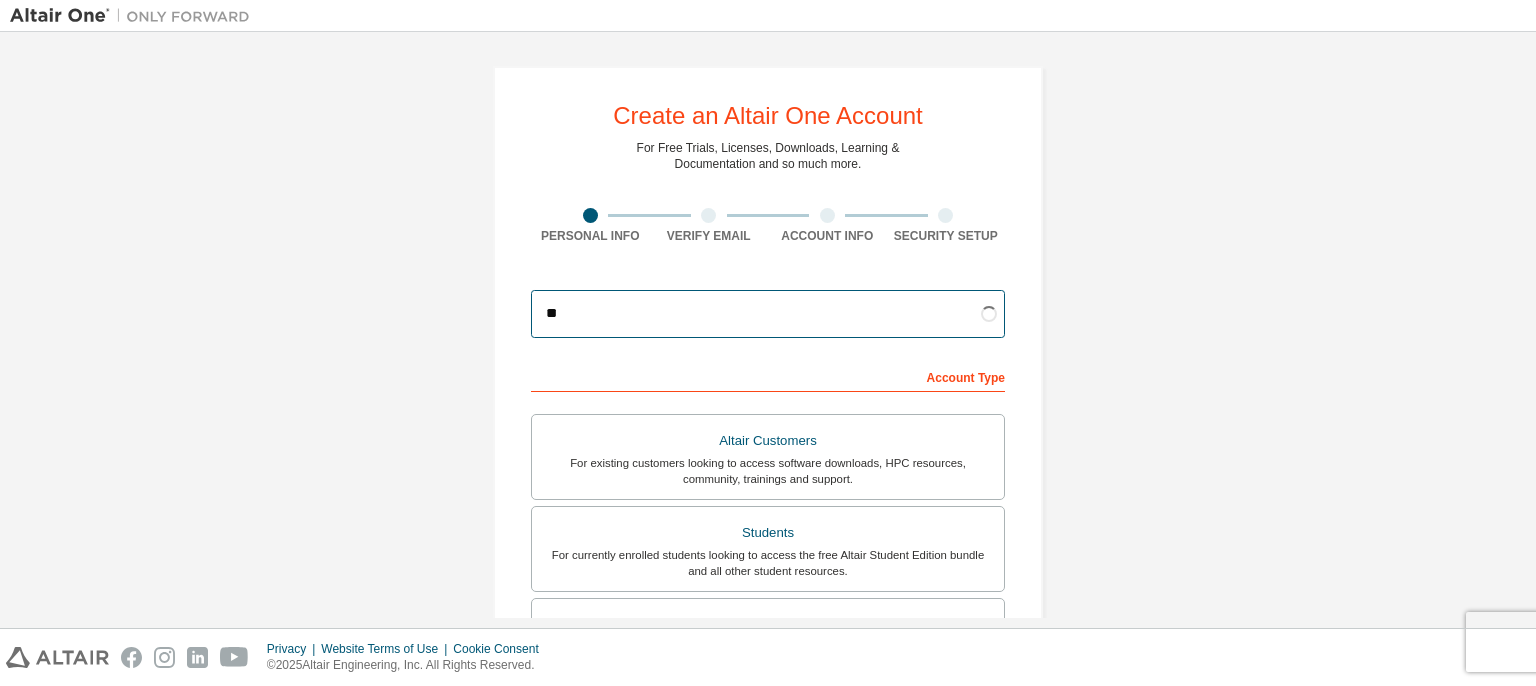 type on "*" 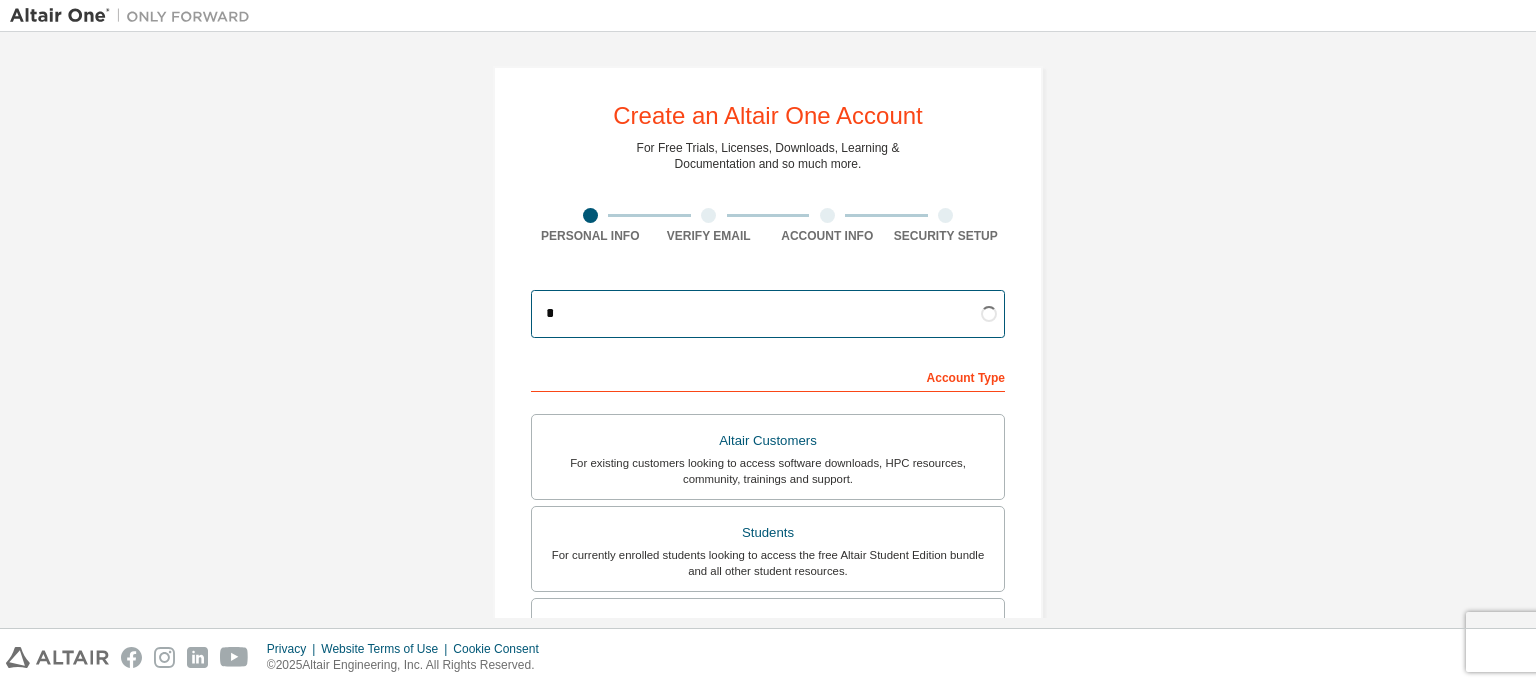 type on "**********" 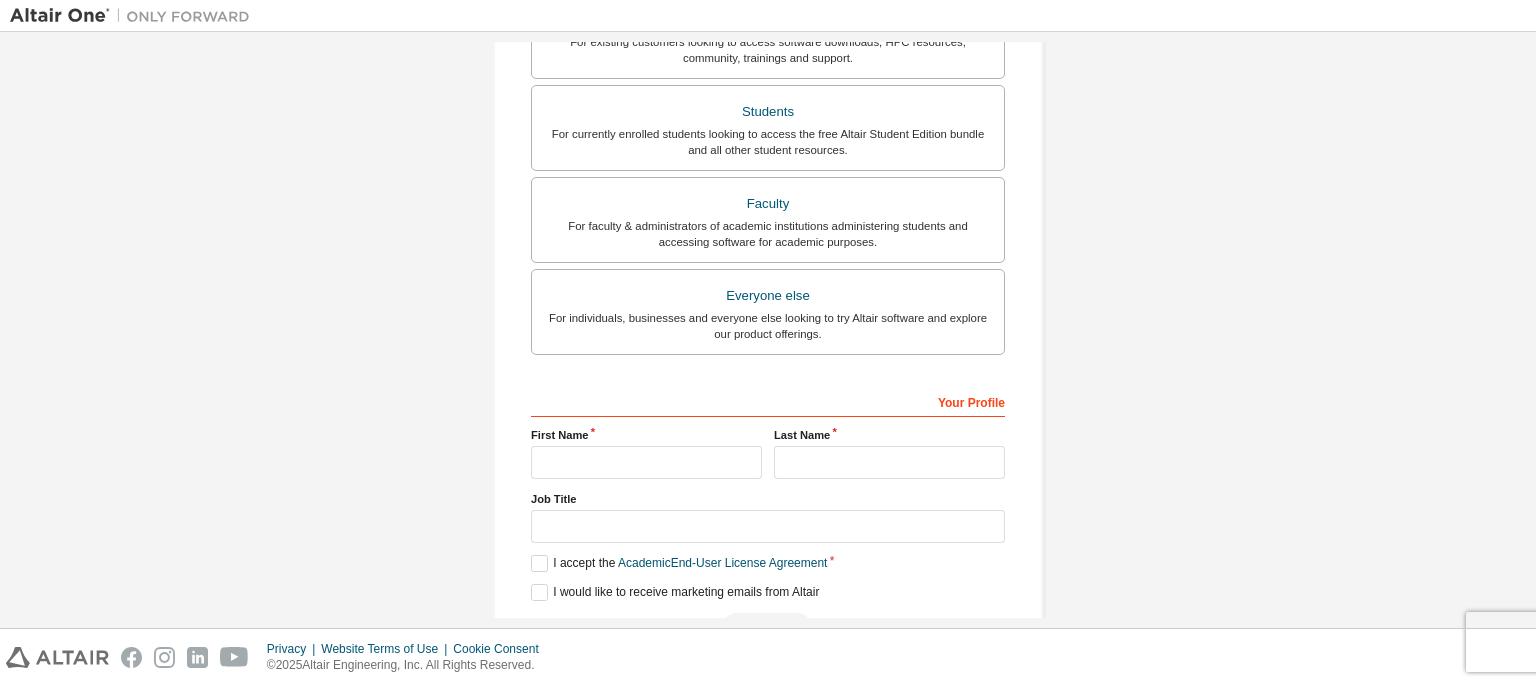 scroll, scrollTop: 495, scrollLeft: 0, axis: vertical 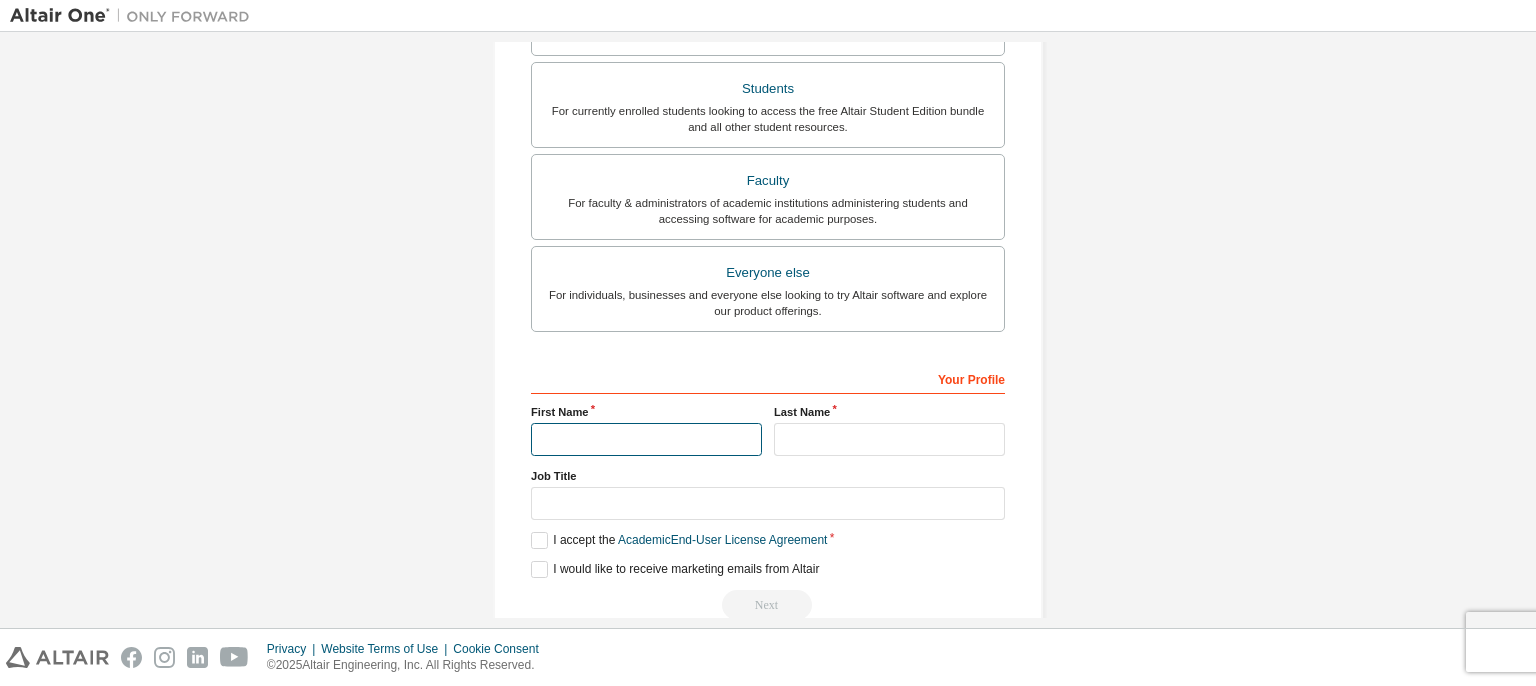 click at bounding box center [646, 439] 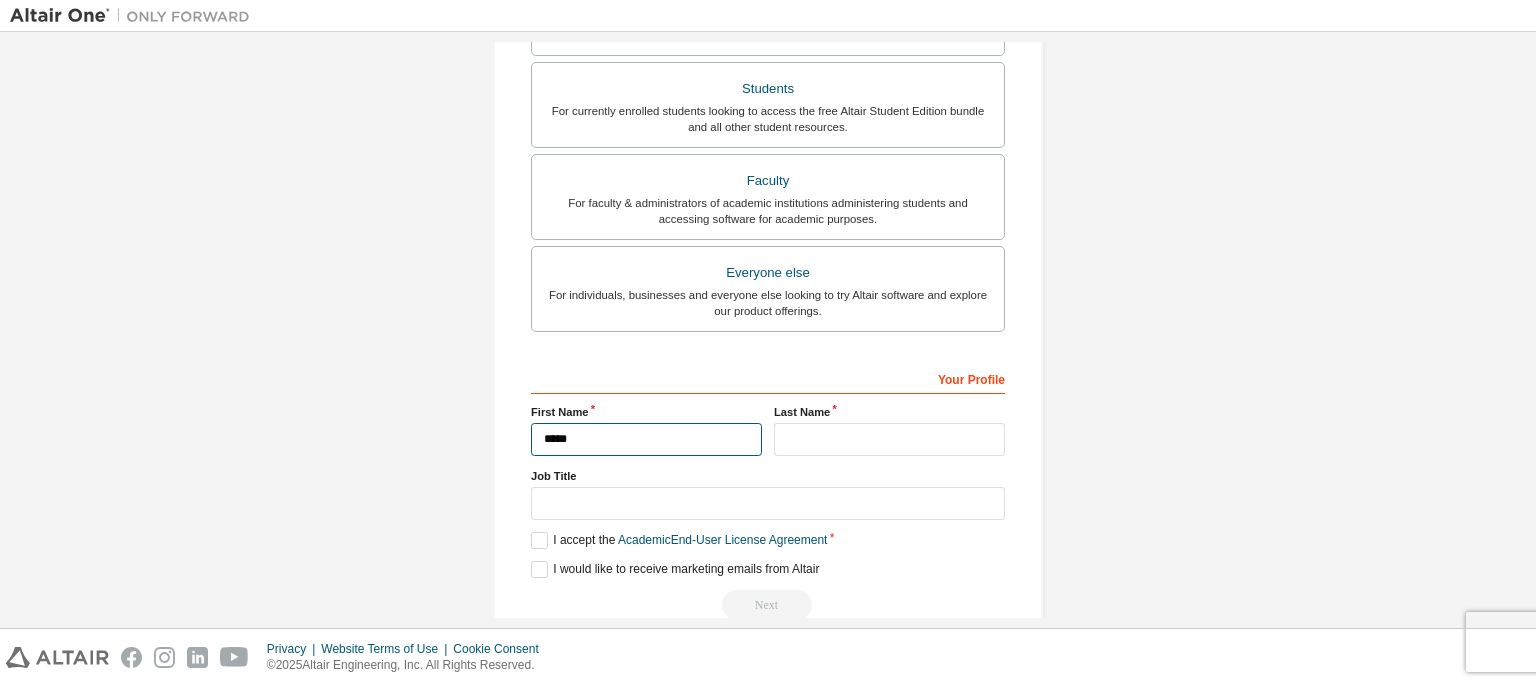scroll, scrollTop: 444, scrollLeft: 0, axis: vertical 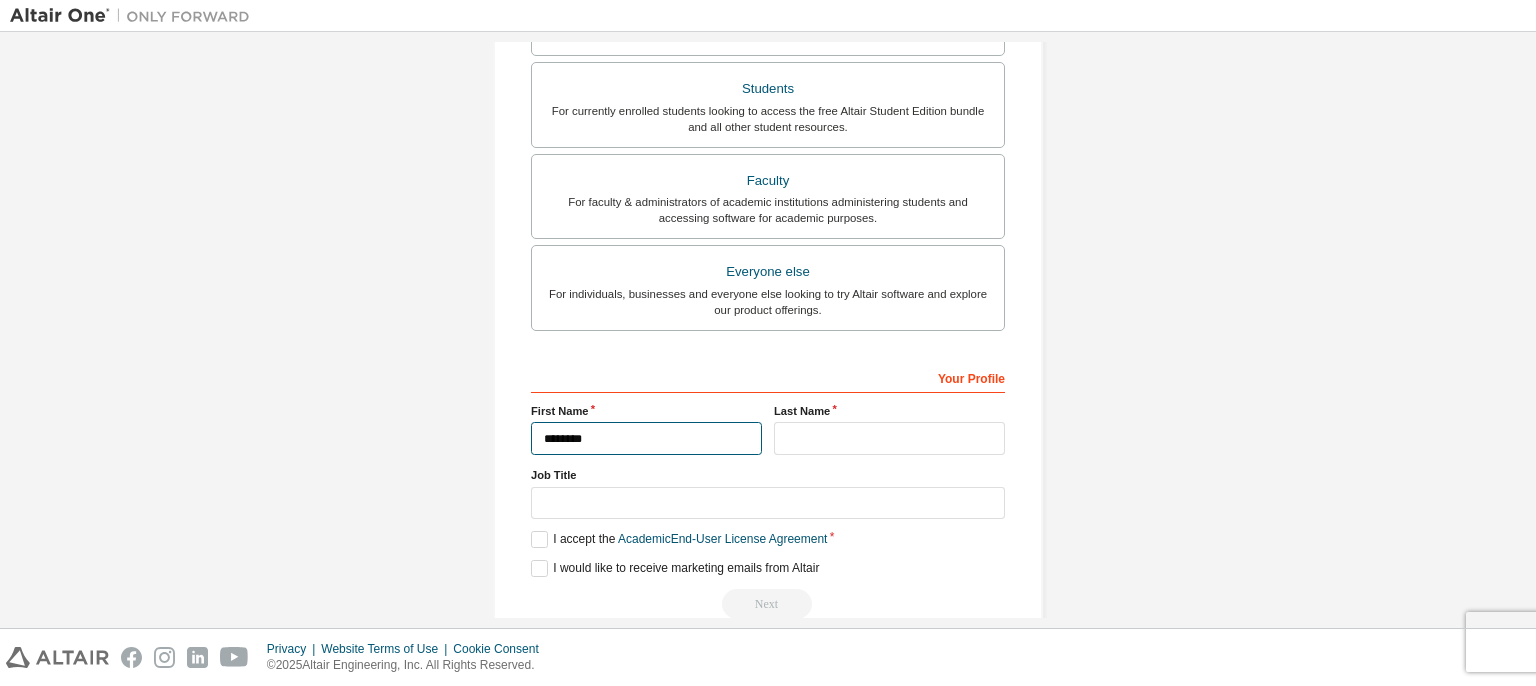type on "********" 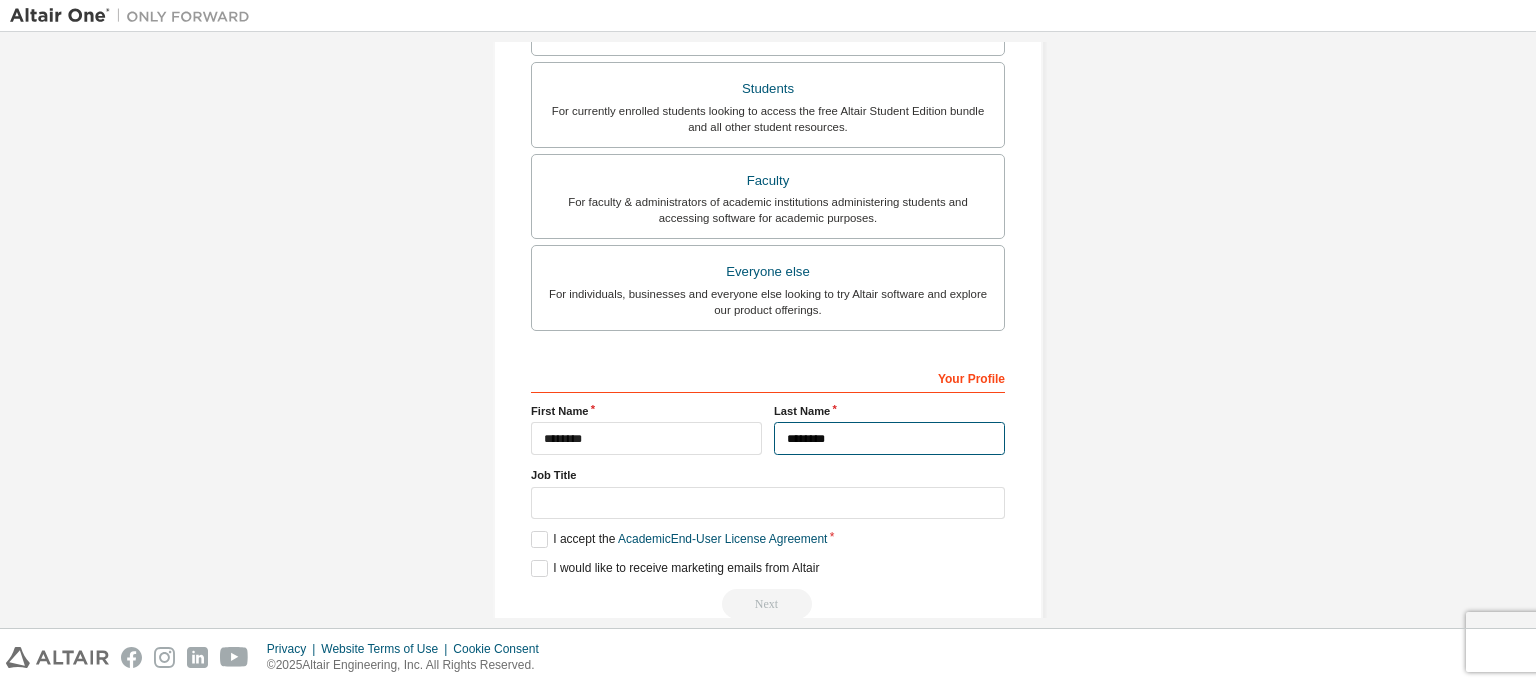 type on "********" 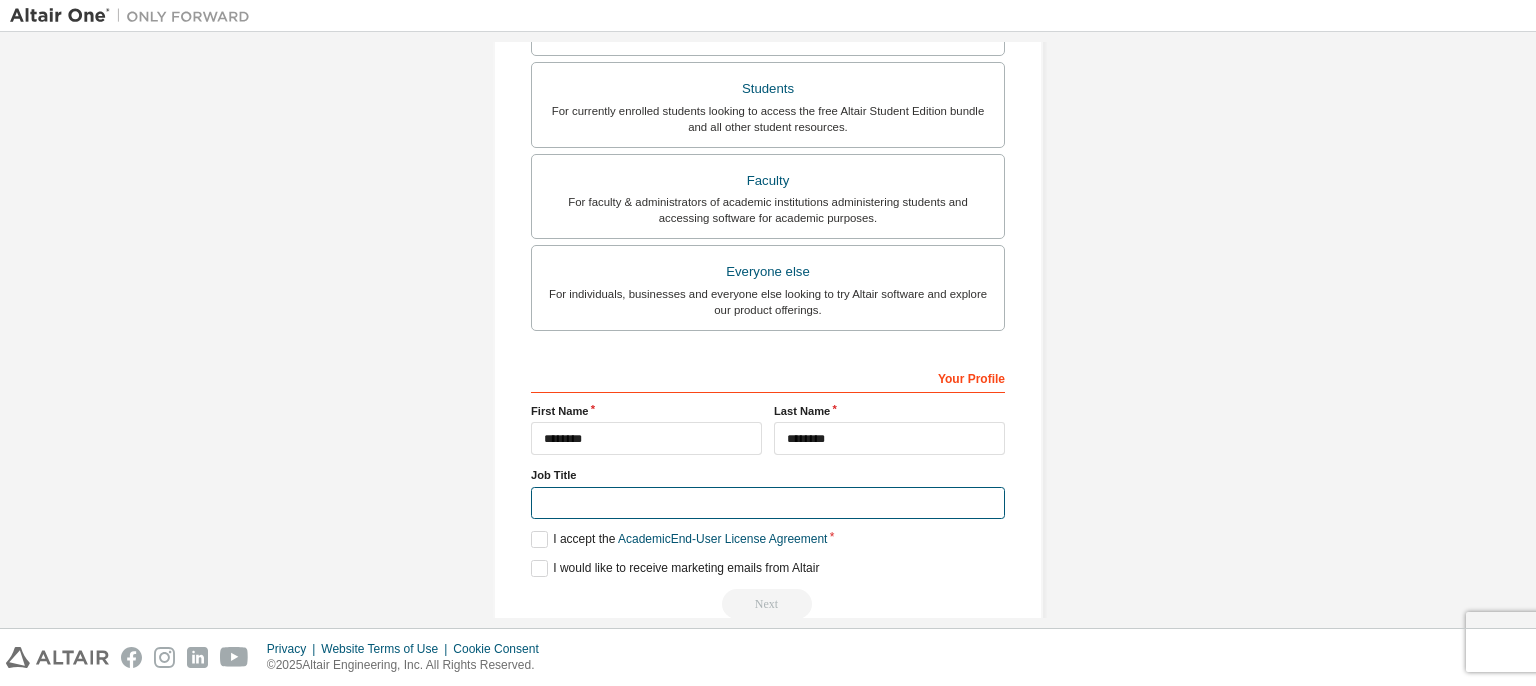 click at bounding box center (768, 503) 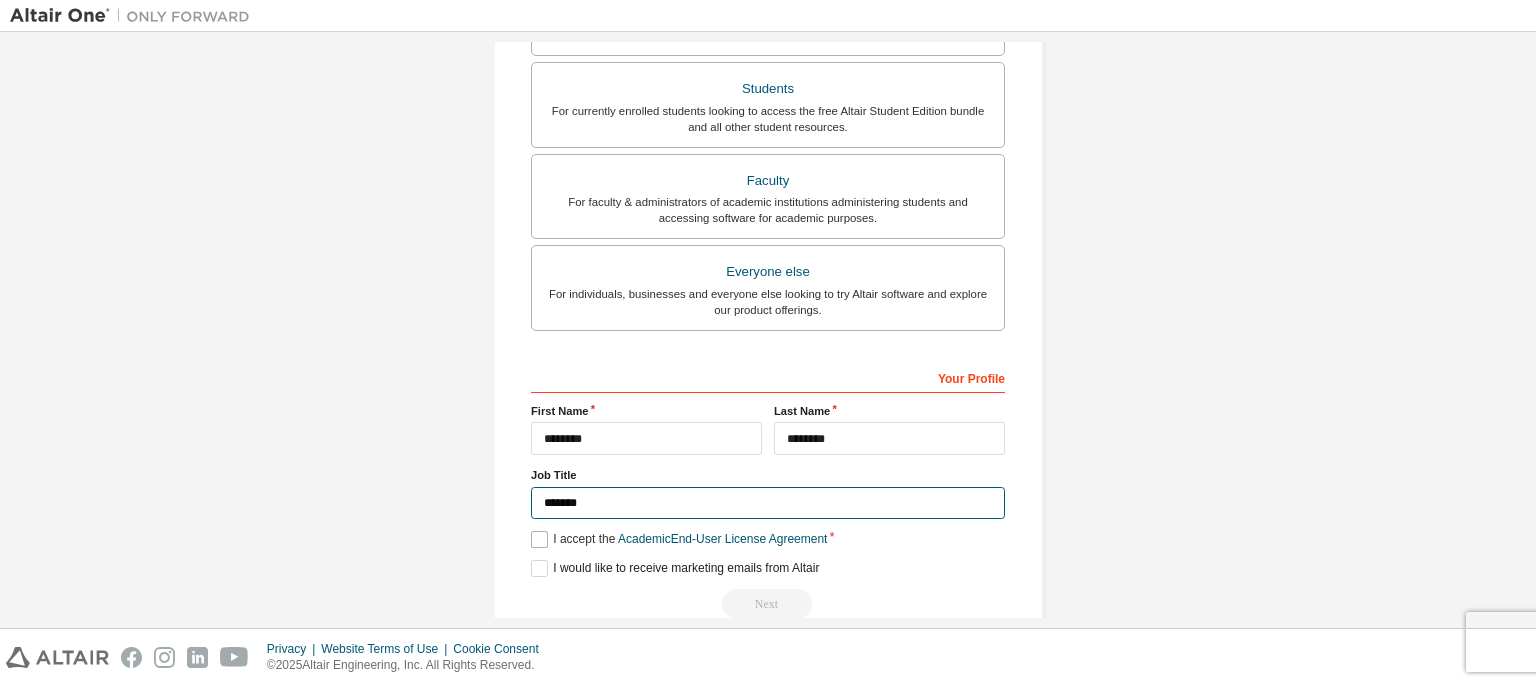 type on "*******" 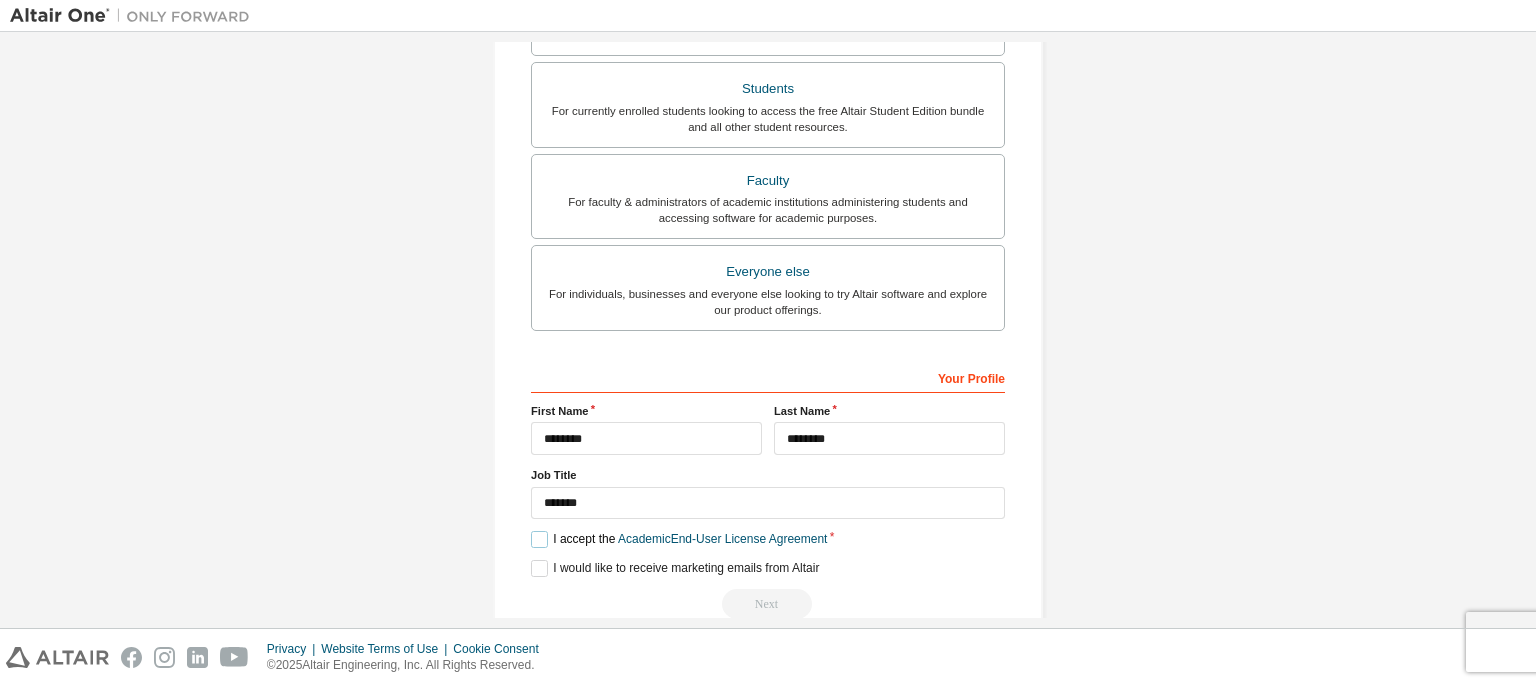 click on "I accept the   Academic   End-User License Agreement" at bounding box center (679, 539) 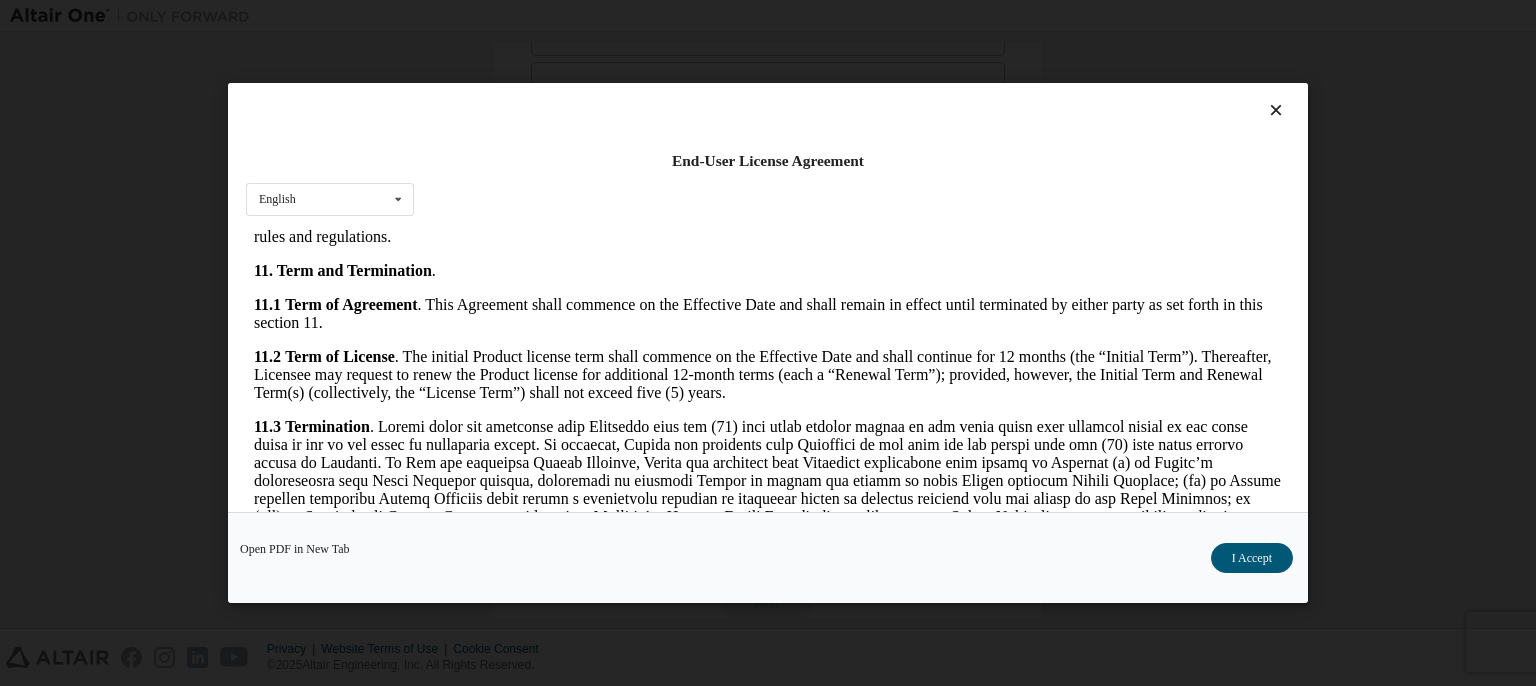 scroll, scrollTop: 3360, scrollLeft: 0, axis: vertical 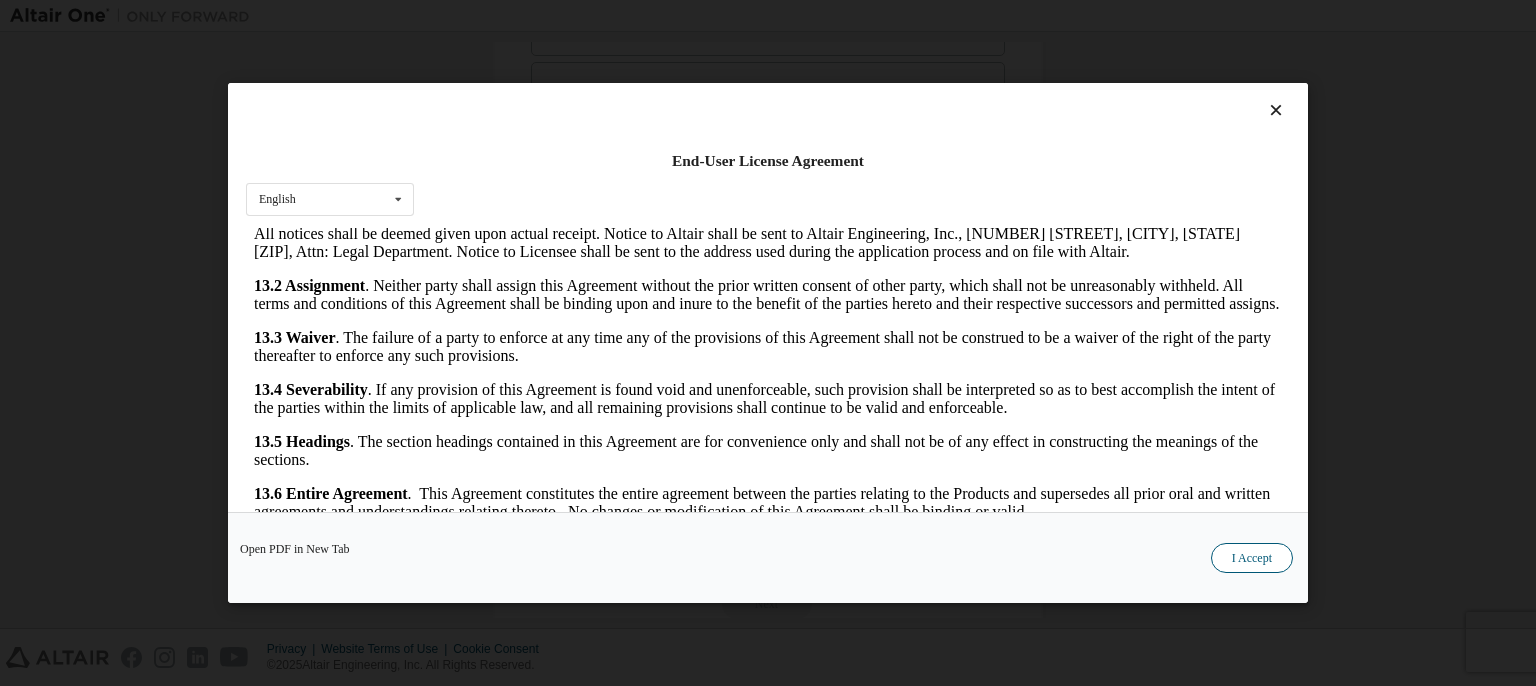 click on "I Accept" at bounding box center (1252, 558) 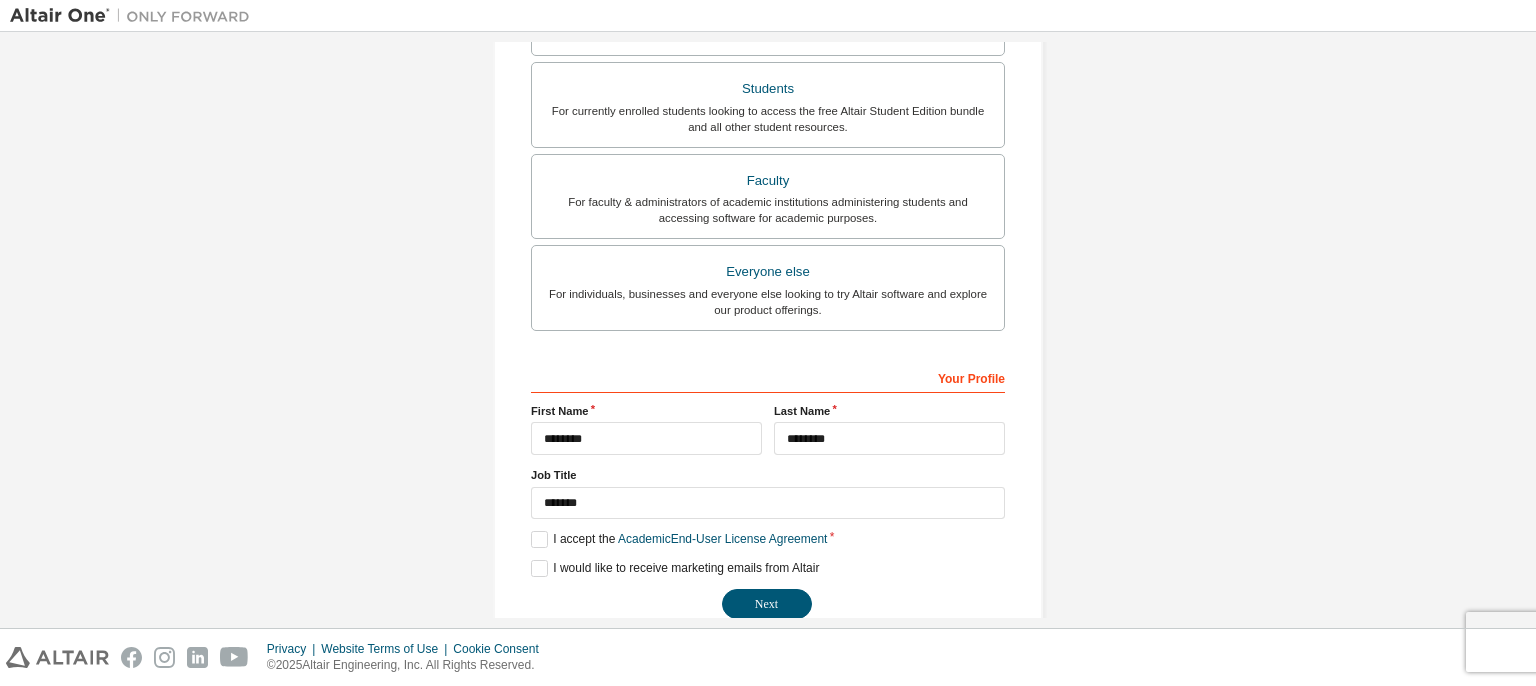 scroll, scrollTop: 479, scrollLeft: 0, axis: vertical 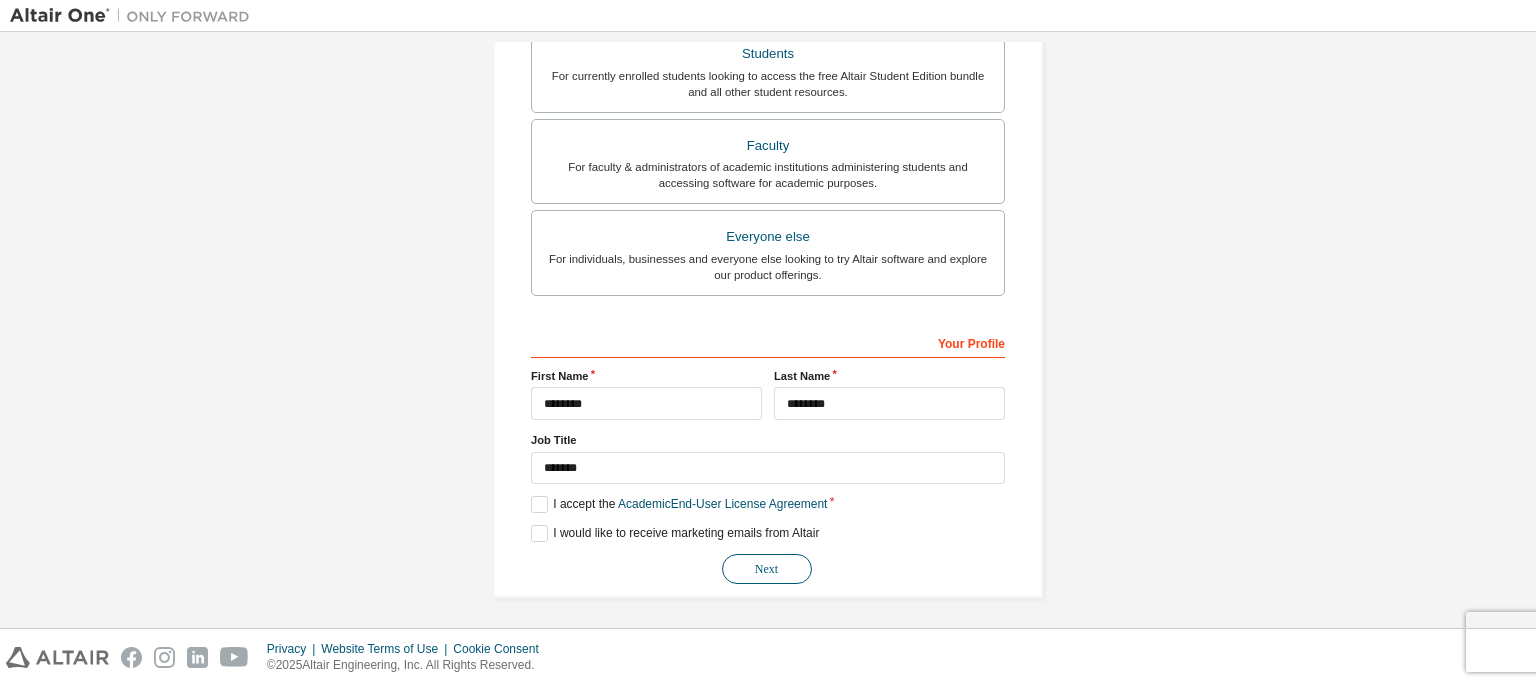click on "Next" at bounding box center [767, 569] 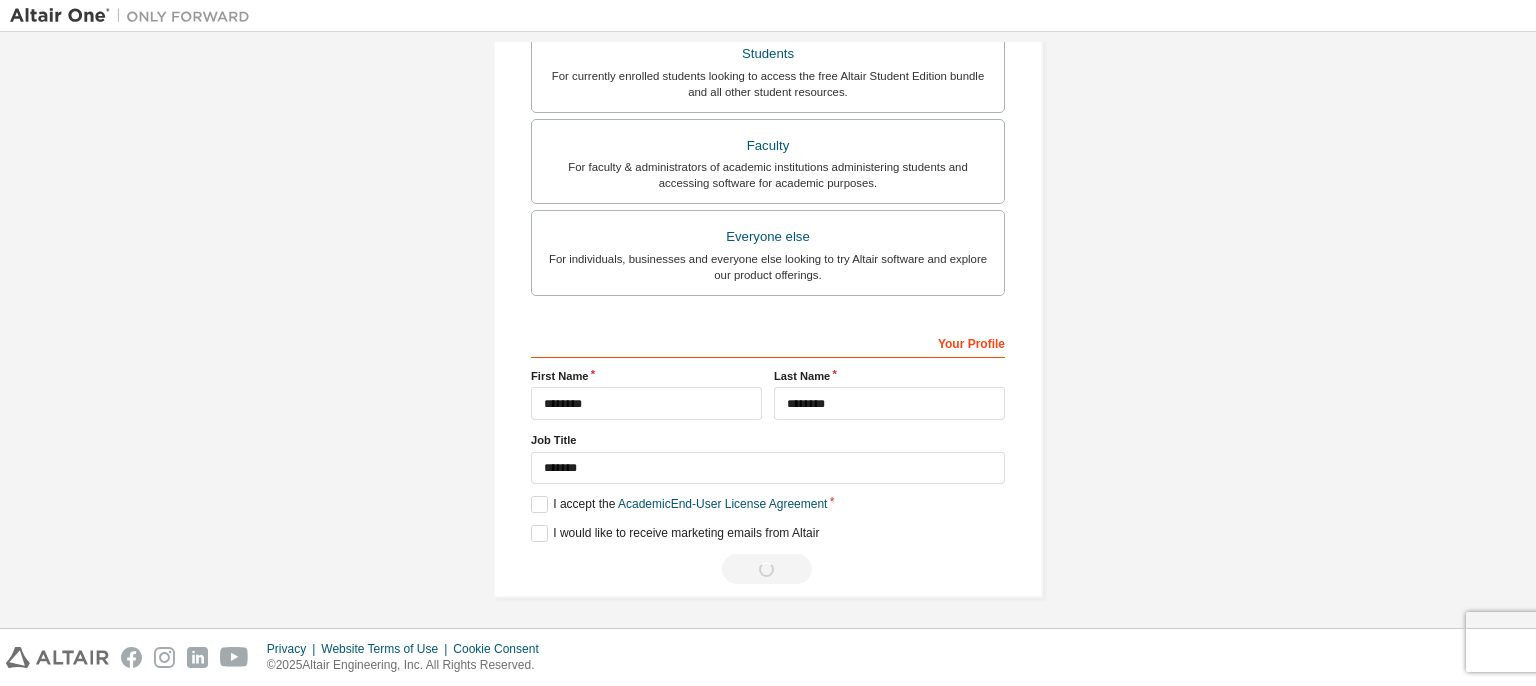 scroll, scrollTop: 0, scrollLeft: 0, axis: both 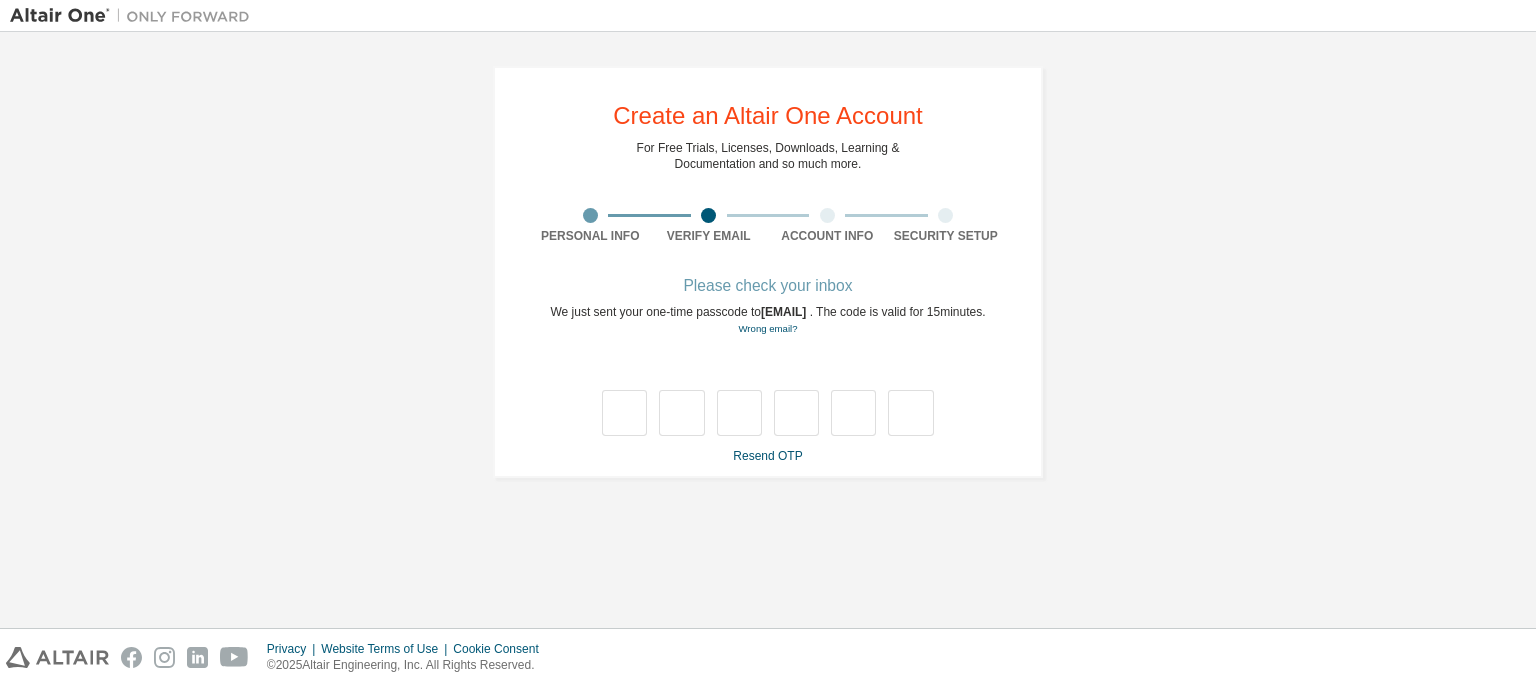 type on "*" 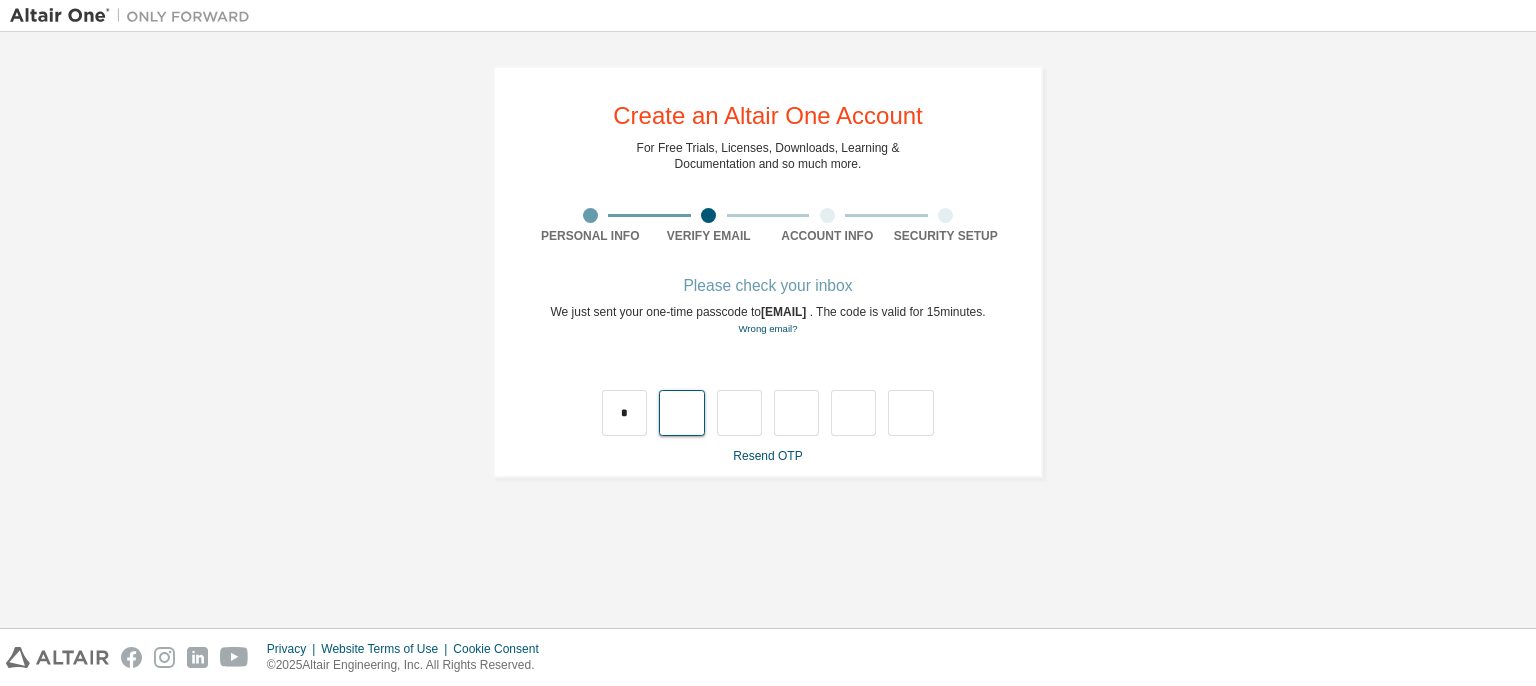 type on "*" 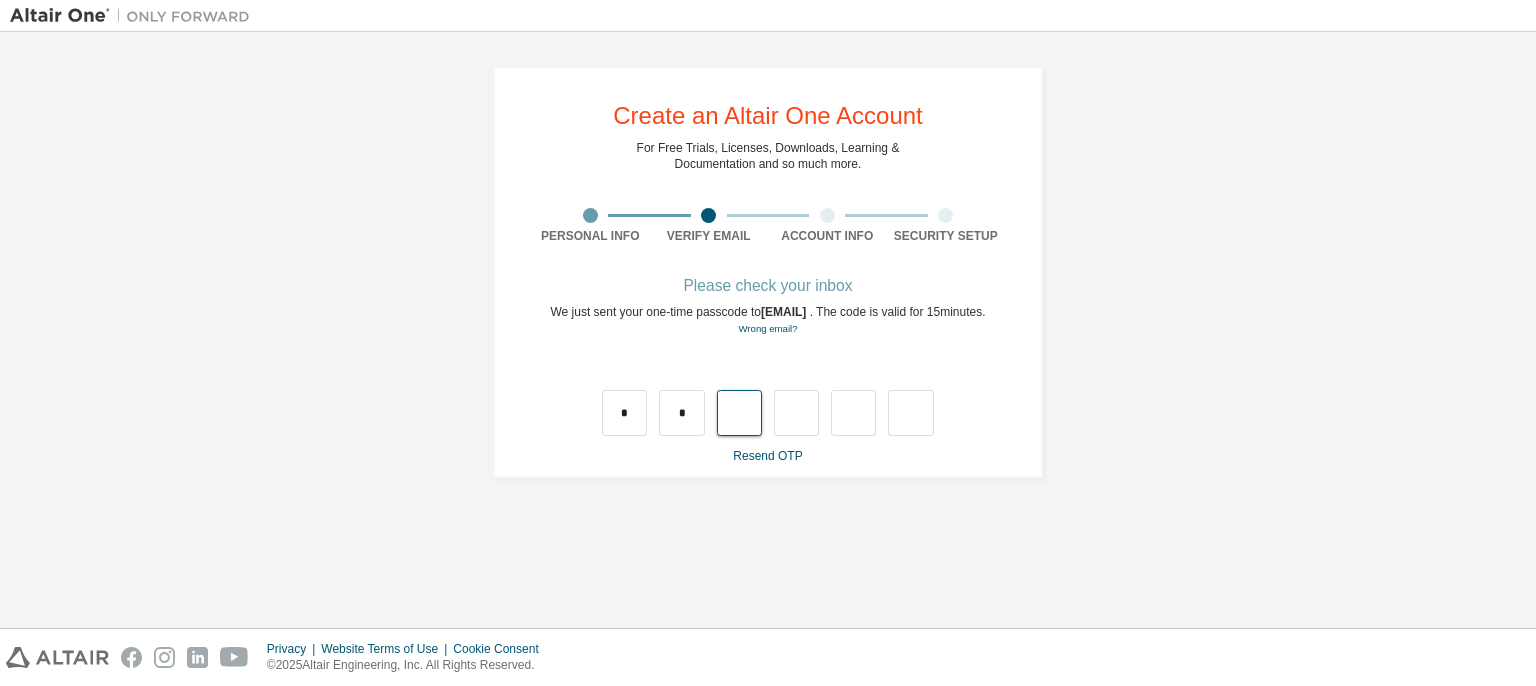 type on "*" 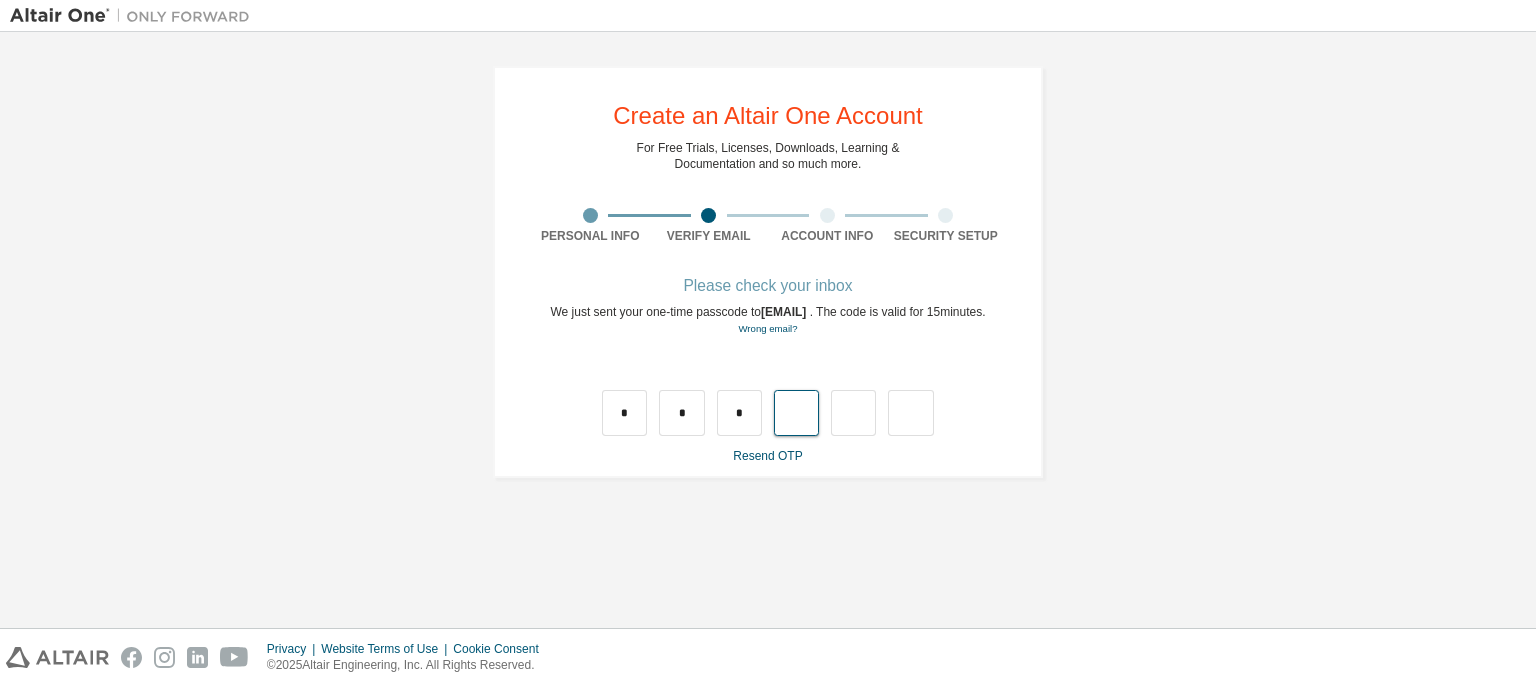 type on "*" 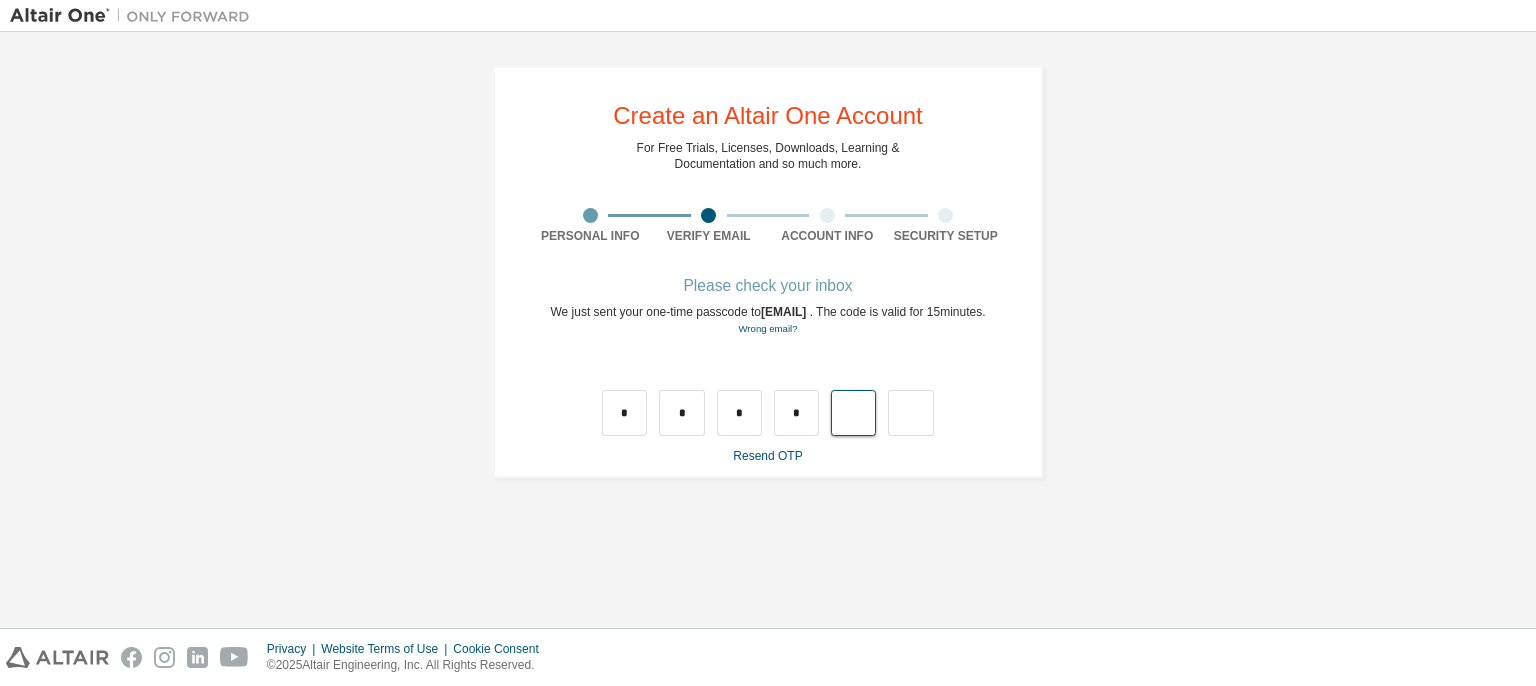 type on "*" 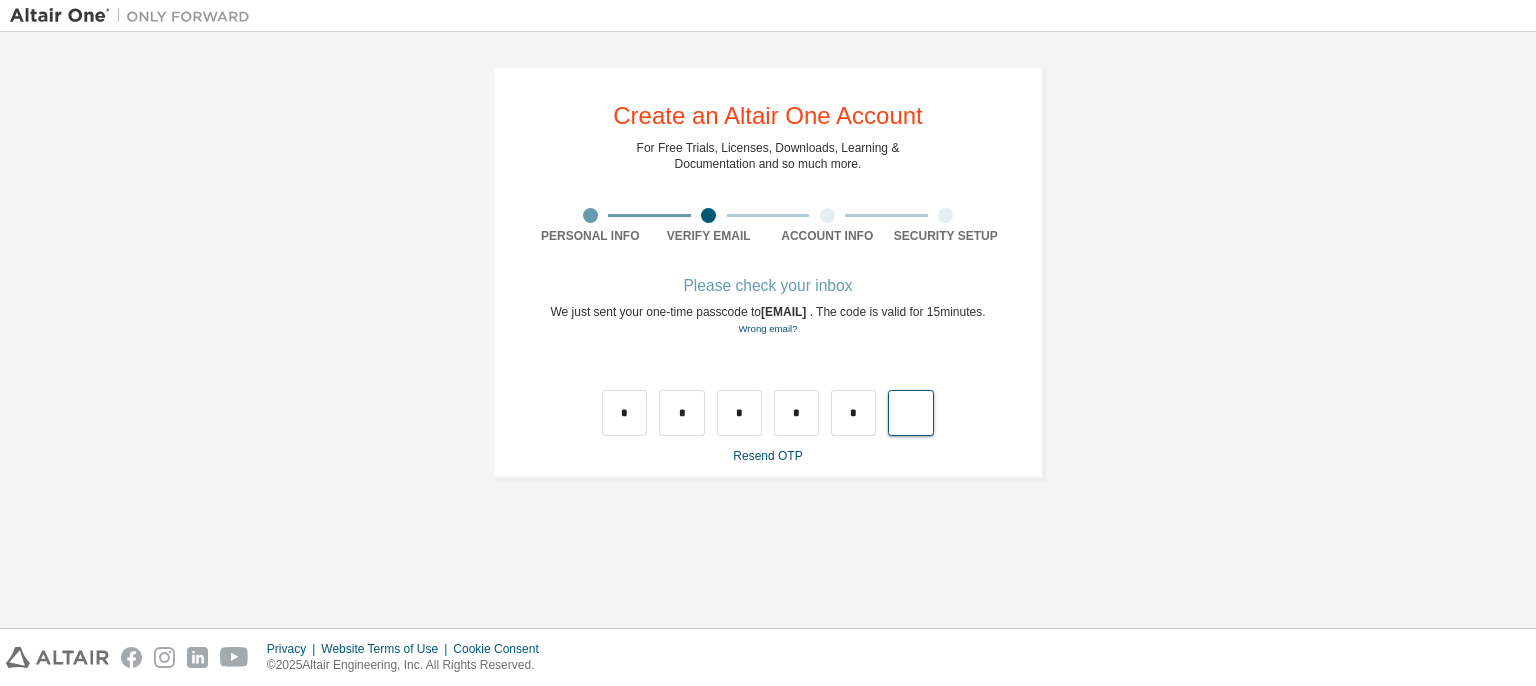 type on "*" 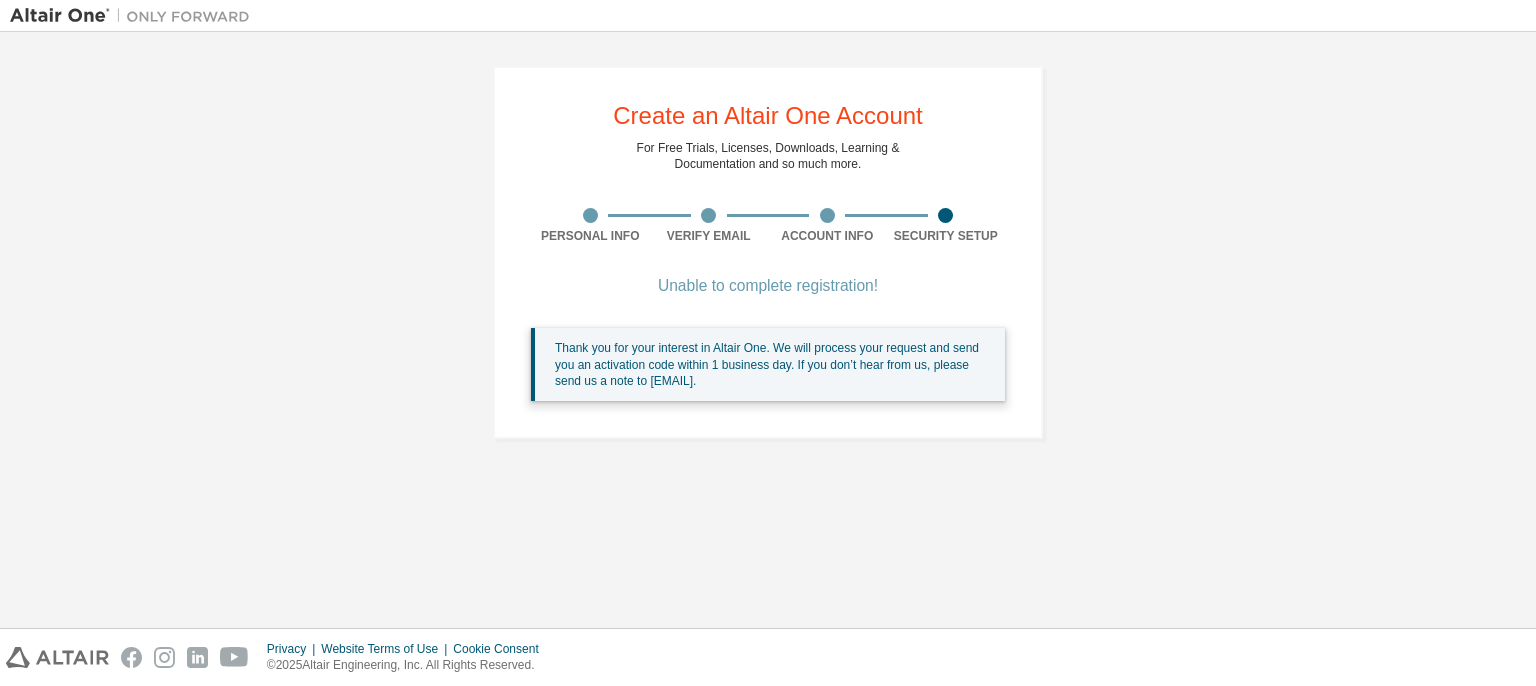 click on "Create an Altair One Account For Free Trials, Licenses, Downloads, Learning &  Documentation and so much more. Personal Info Verify Email Account Info Security Setup Unable to complete registration! Thank you for your interest in Altair One. We will process your request and send you an activation code within 1 business day. If you don’t hear from us, please send us a note to academicsupport@altair.com." at bounding box center (768, 252) 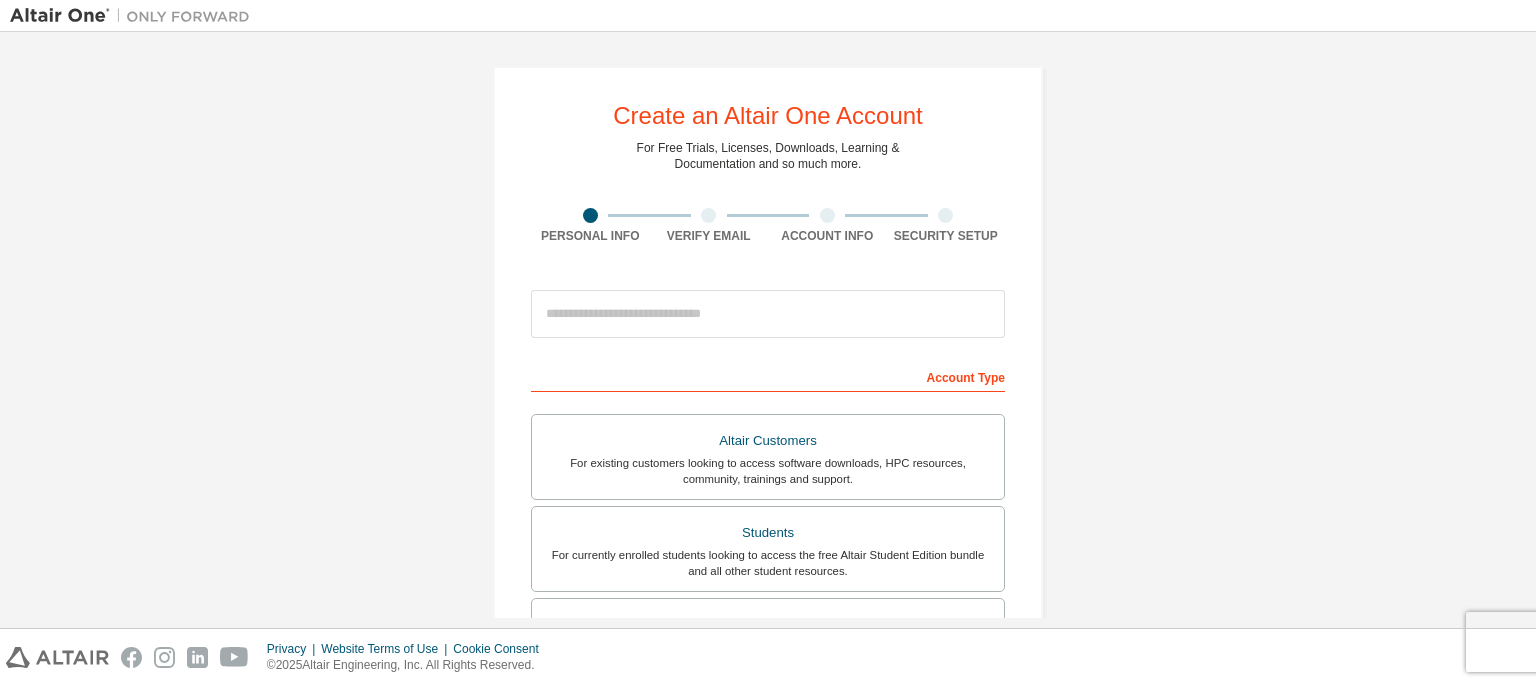 scroll, scrollTop: 0, scrollLeft: 0, axis: both 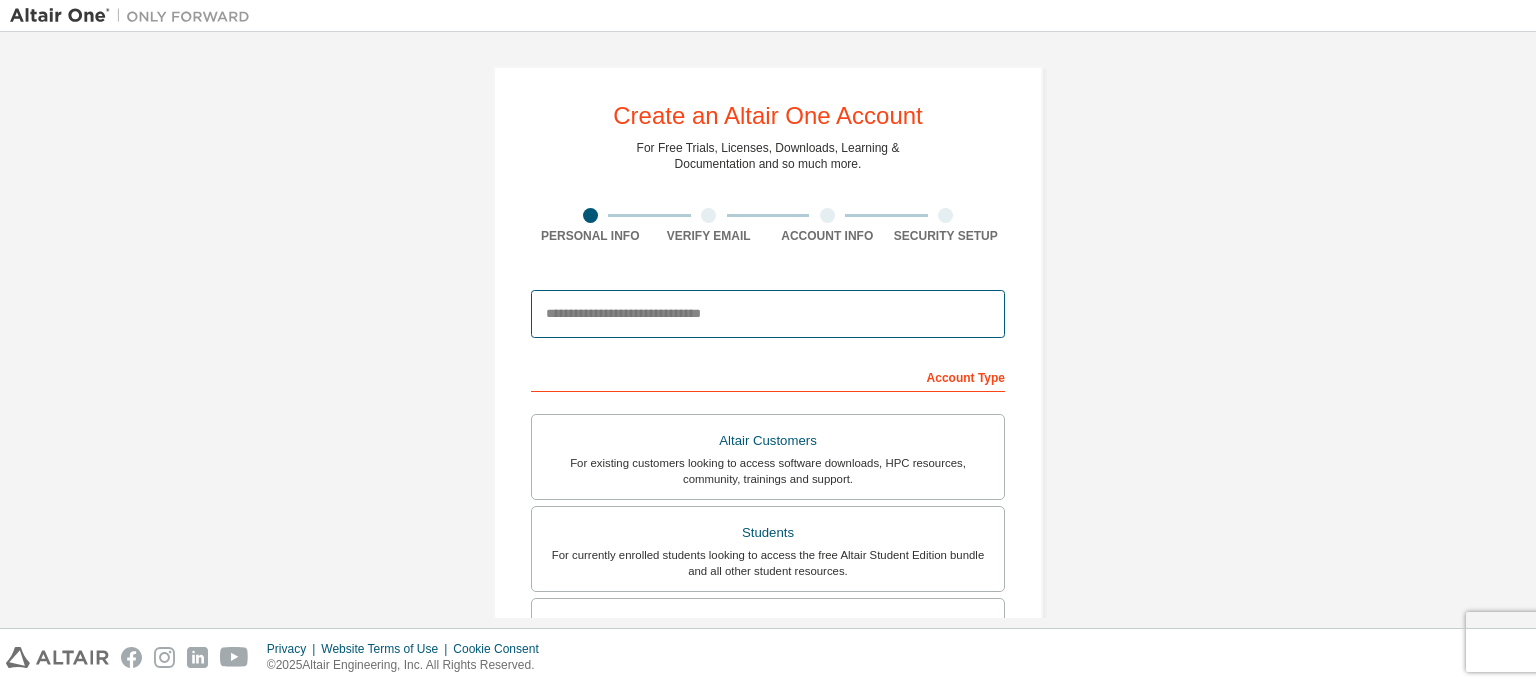 click at bounding box center [768, 314] 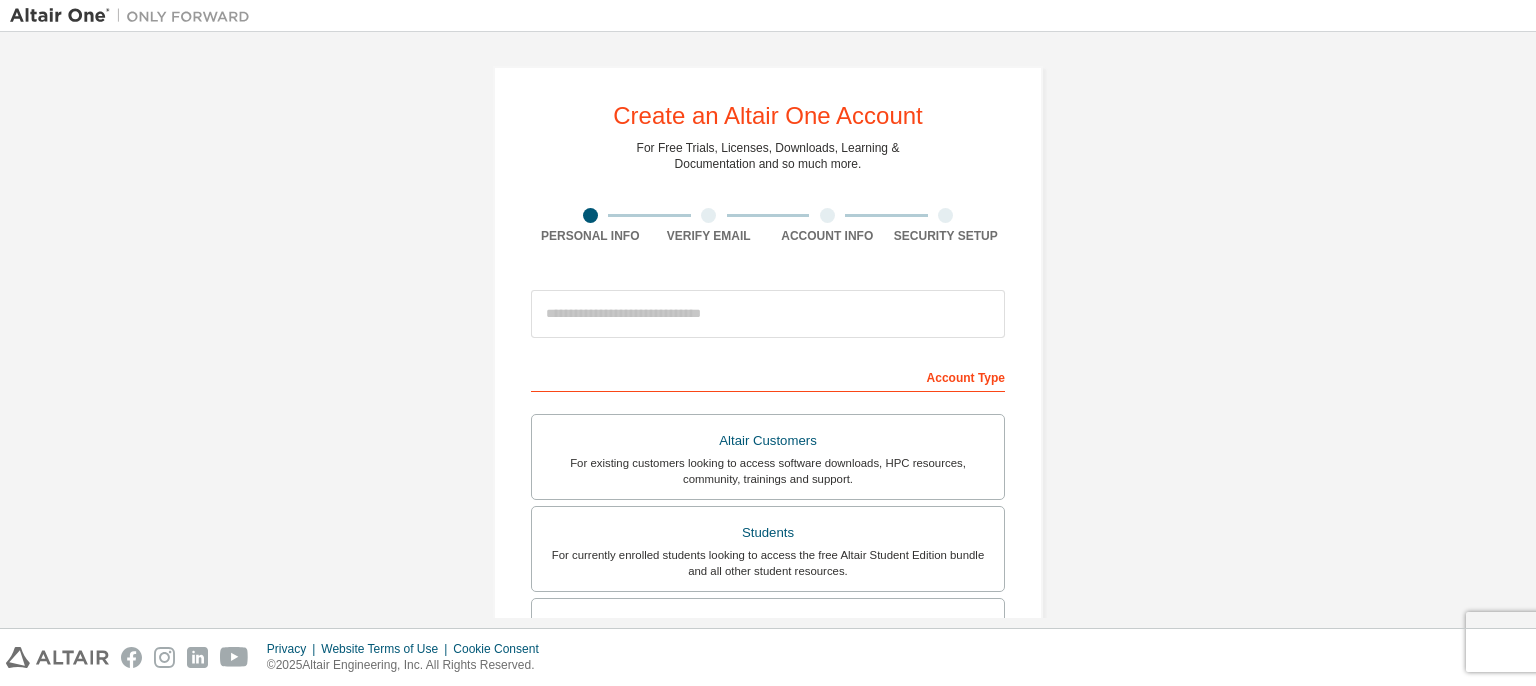 click on "Create an Altair One Account For Free Trials, Licenses, Downloads, Learning &  Documentation and so much more. Personal Info Verify Email Account Info Security Setup This is a federated email. No need to register a new account. You should be able to  login  by using your company's SSO credentials. Email already exists. Please try to  login  instead. Account Type Altair Customers For existing customers looking to access software downloads, HPC resources, community, trainings and support. Students For currently enrolled students looking to access the free Altair Student Edition bundle and all other student resources. Faculty For faculty & administrators of academic institutions administering students and accessing software for academic purposes. Everyone else For individuals, businesses and everyone else looking to try Altair software and explore our product offerings. Your Profile First Name Last Name Job Title Please provide State/Province to help us route sales and support resources to you more efficiently." at bounding box center (768, 571) 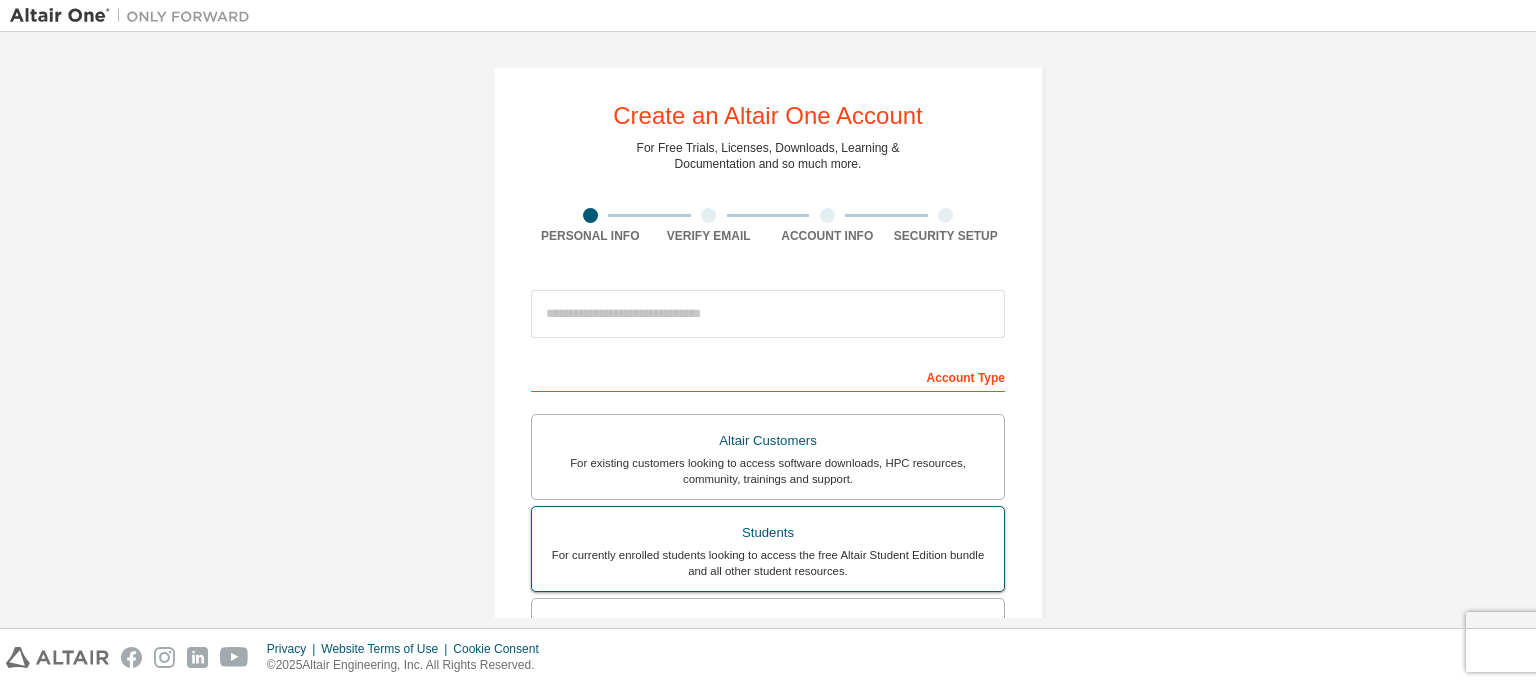 click on "Students For currently enrolled students looking to access the free Altair Student Edition bundle and all other student resources." at bounding box center (768, 549) 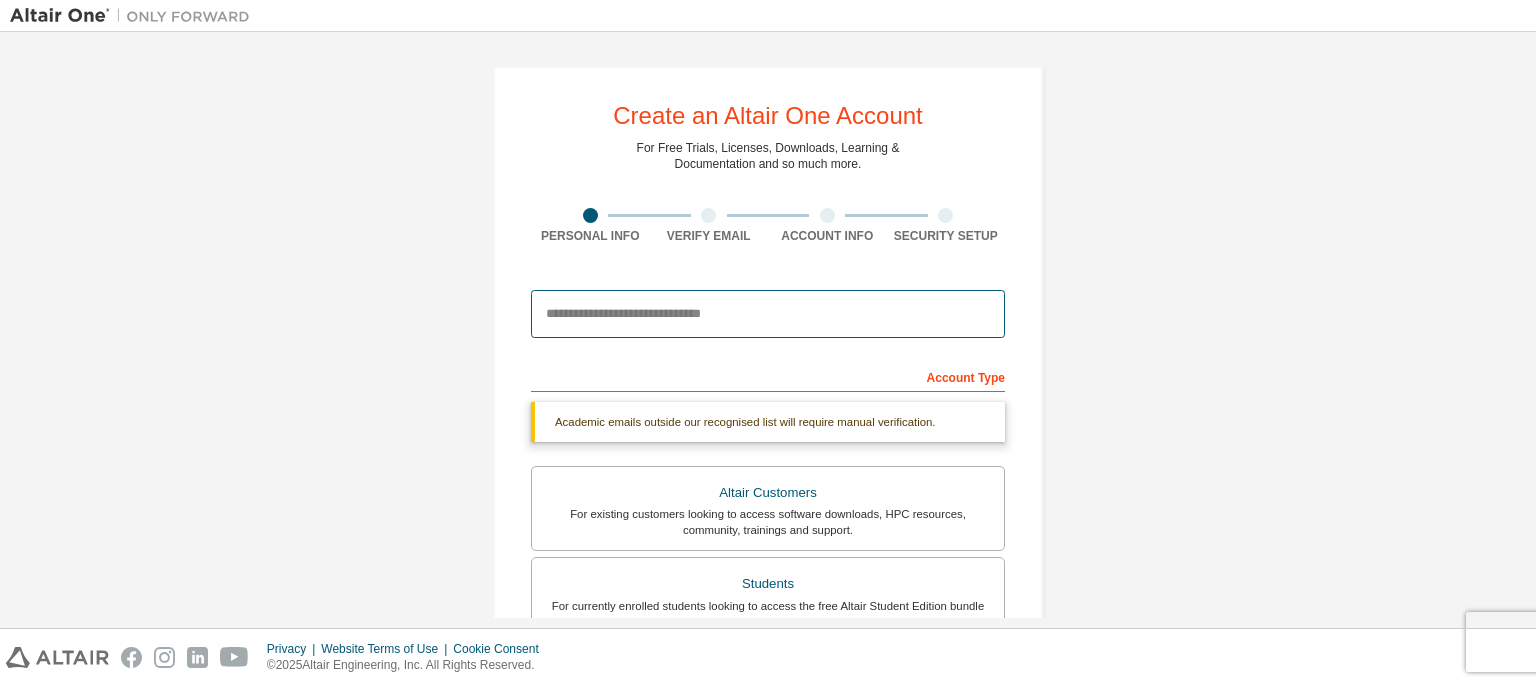 click at bounding box center (768, 314) 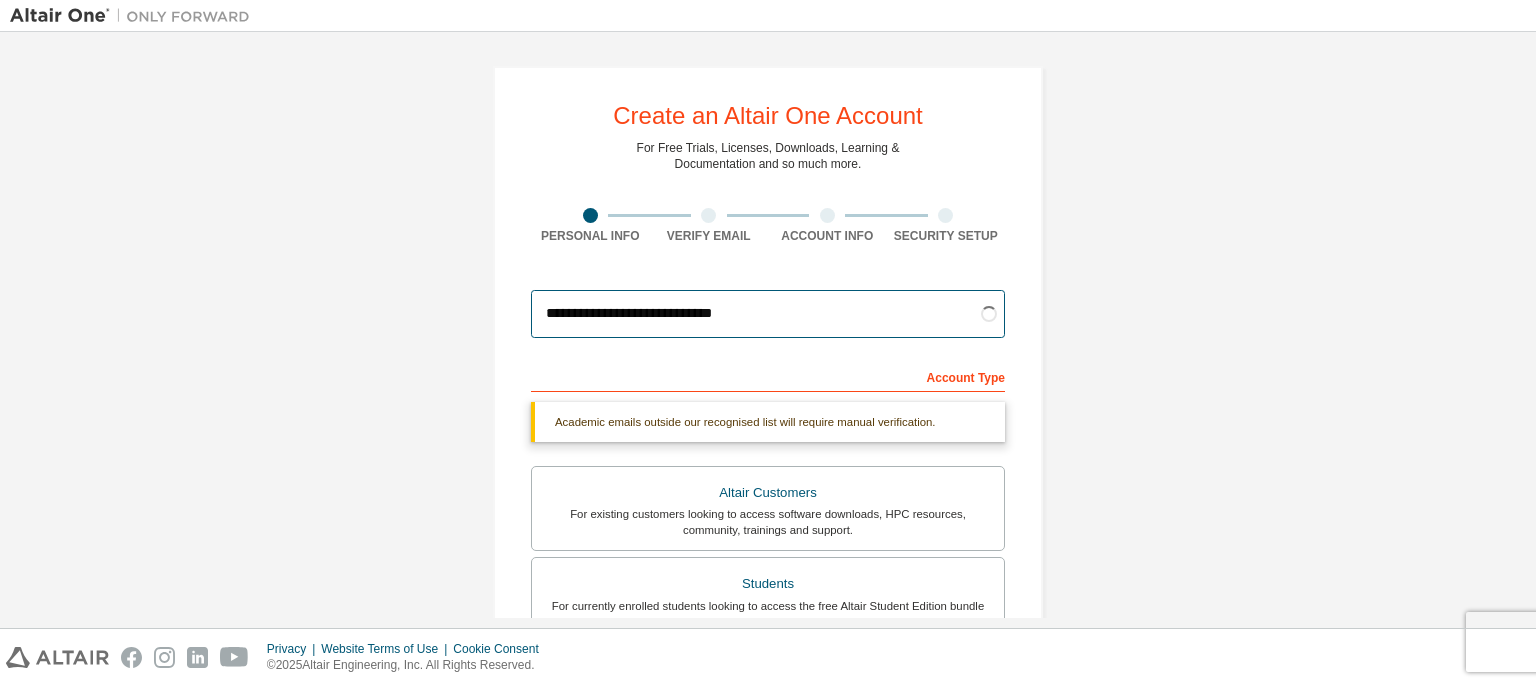 type on "**********" 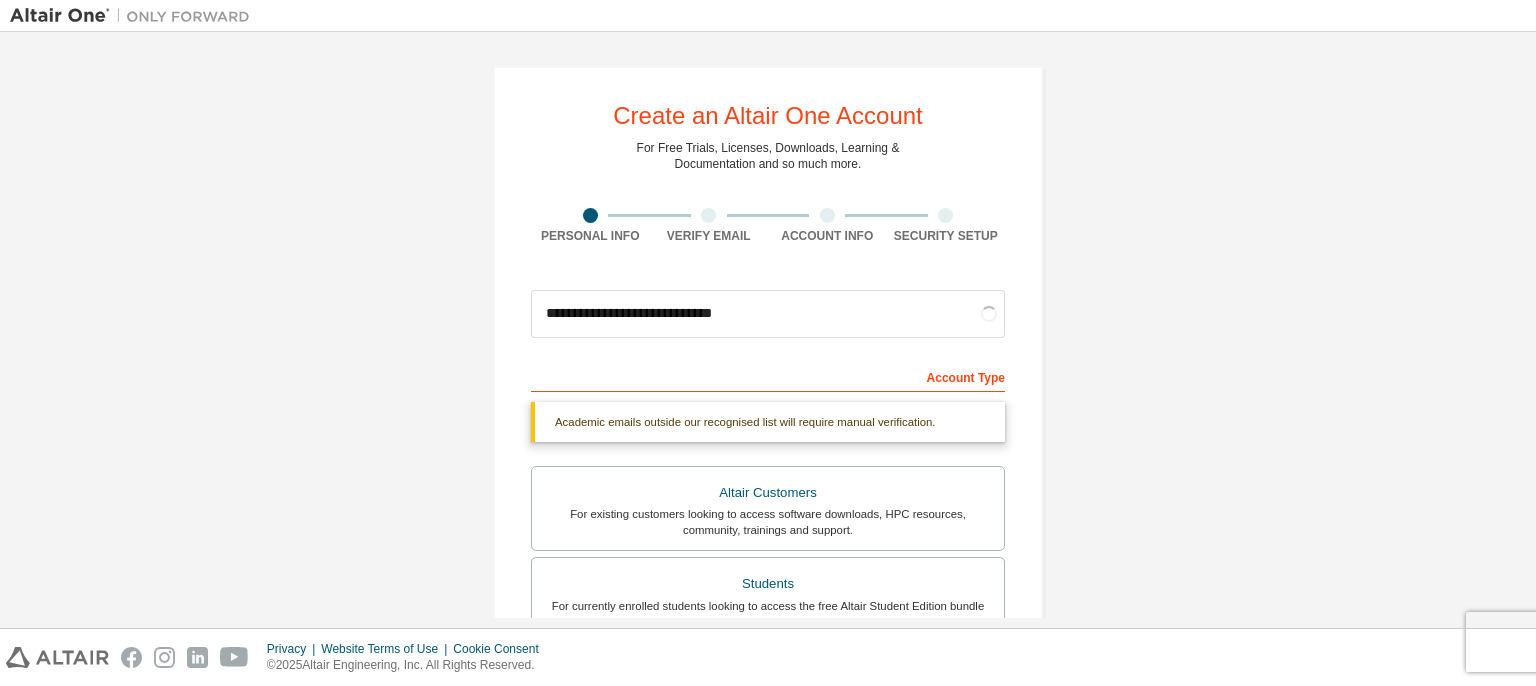 click on "**********" at bounding box center [768, 597] 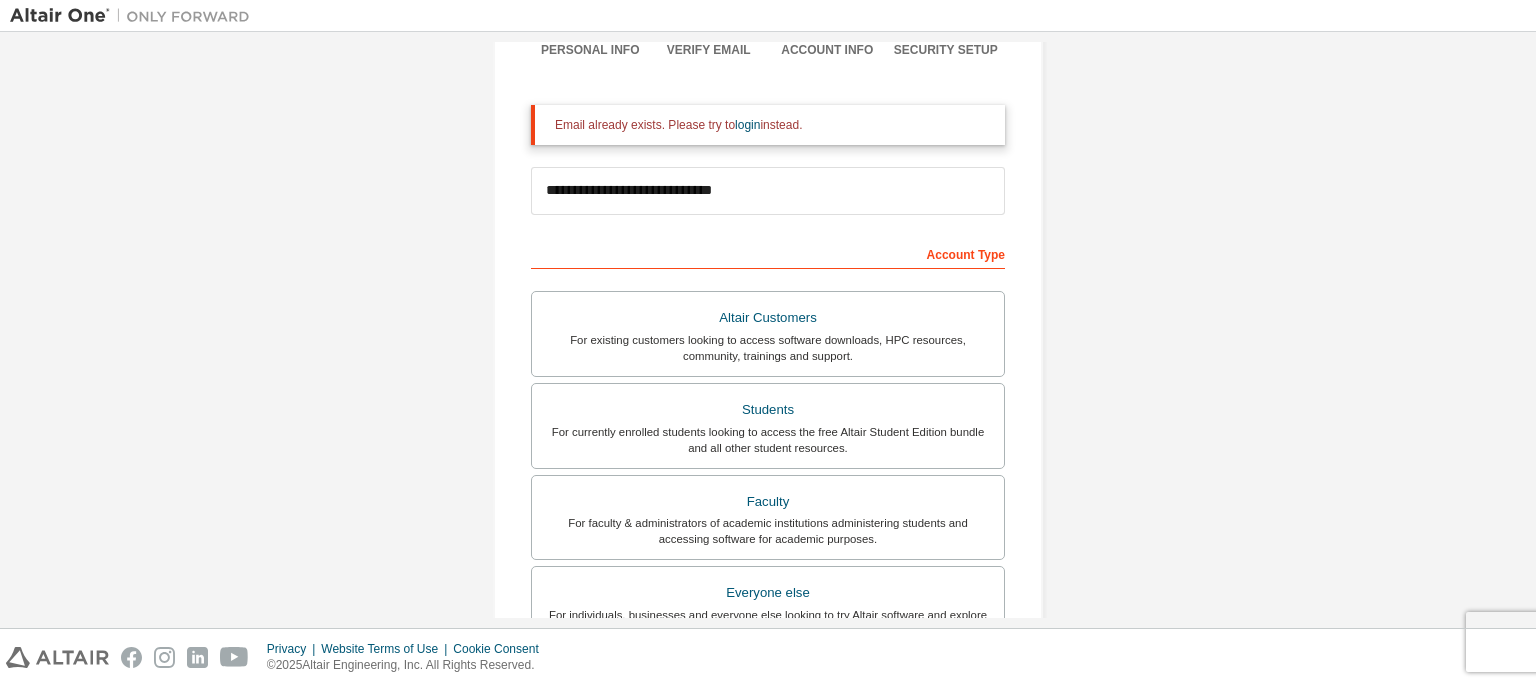 scroll, scrollTop: 0, scrollLeft: 0, axis: both 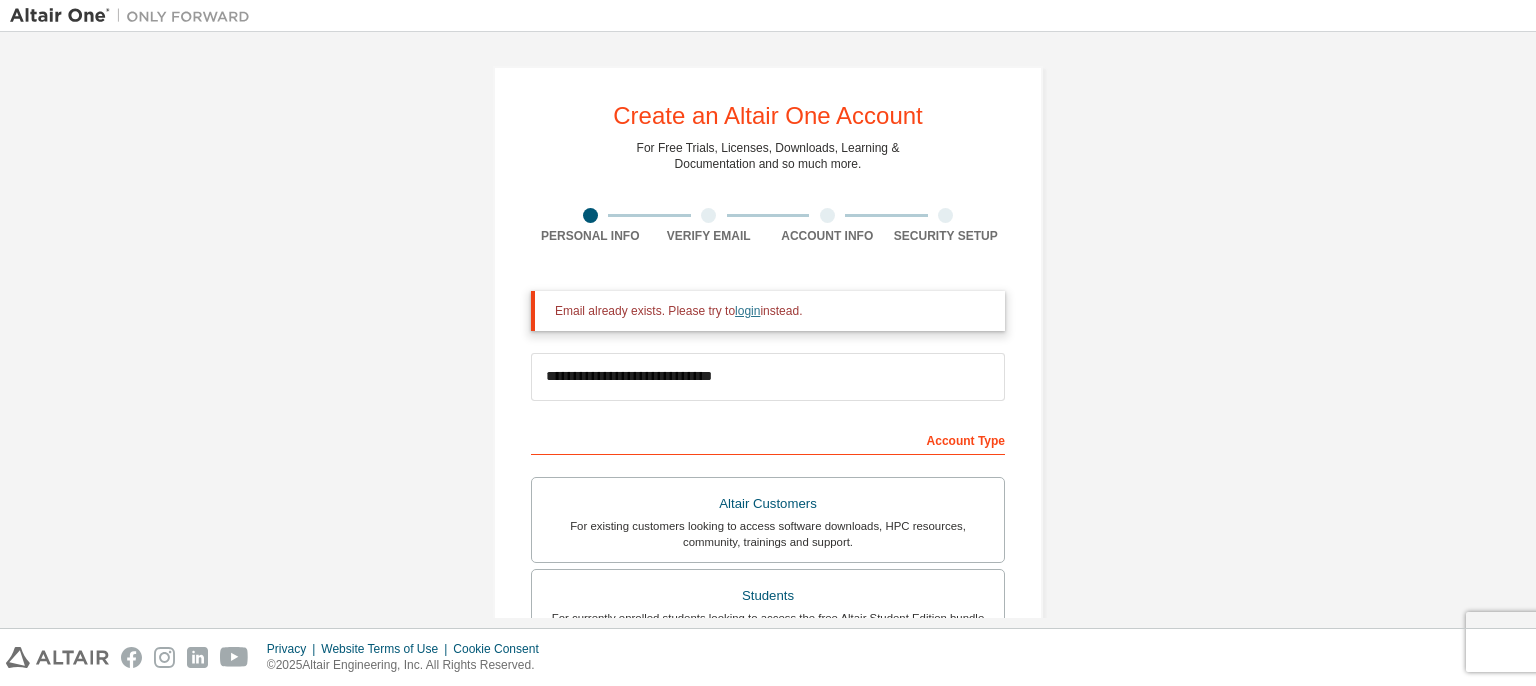 click on "login" at bounding box center [747, 311] 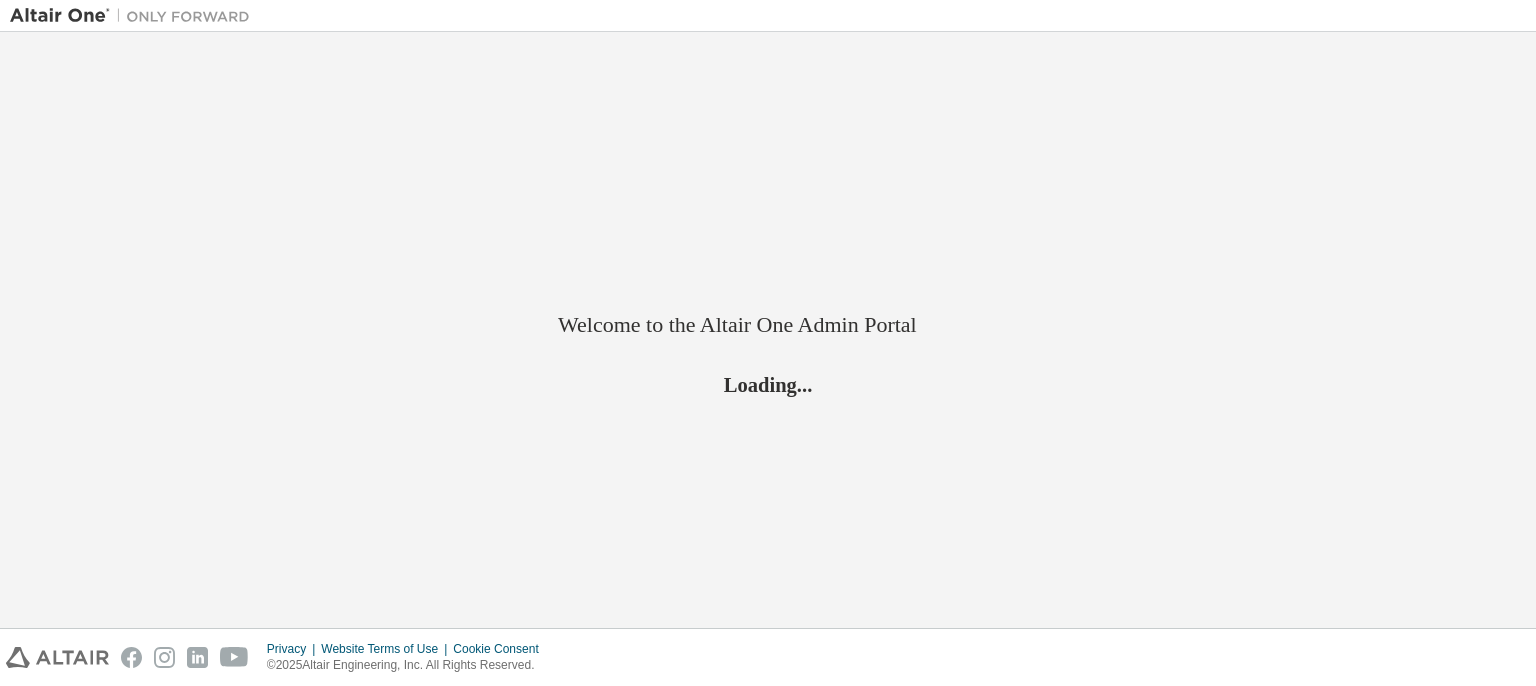 scroll, scrollTop: 0, scrollLeft: 0, axis: both 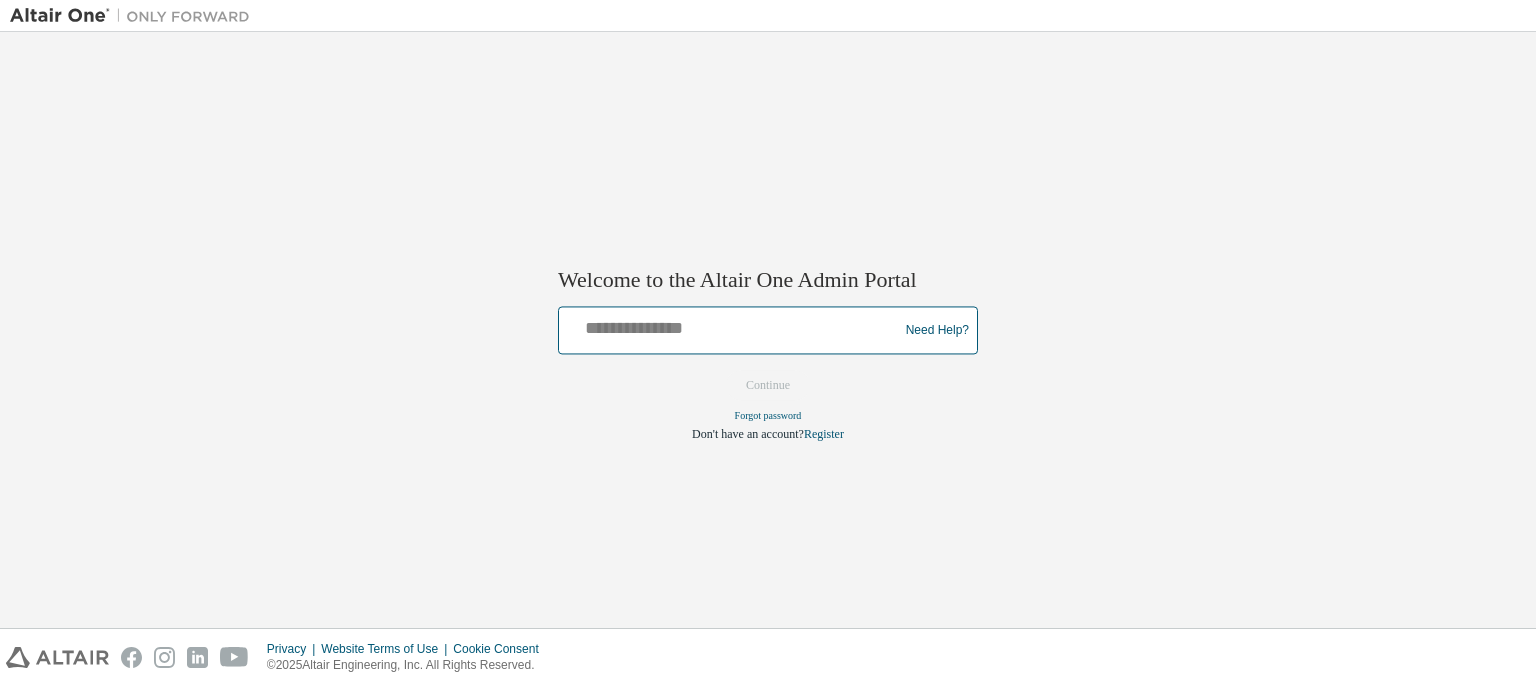 click at bounding box center [731, 326] 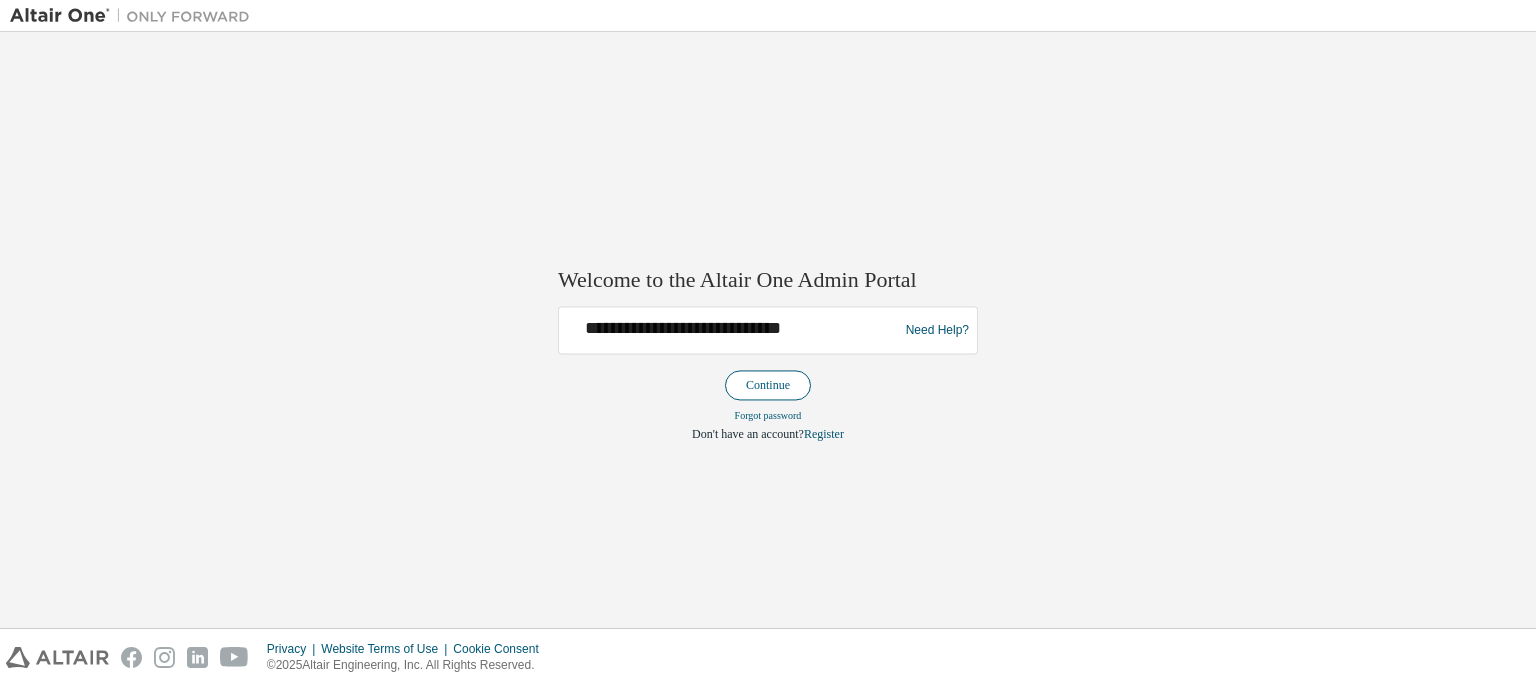 click on "Continue" at bounding box center (768, 386) 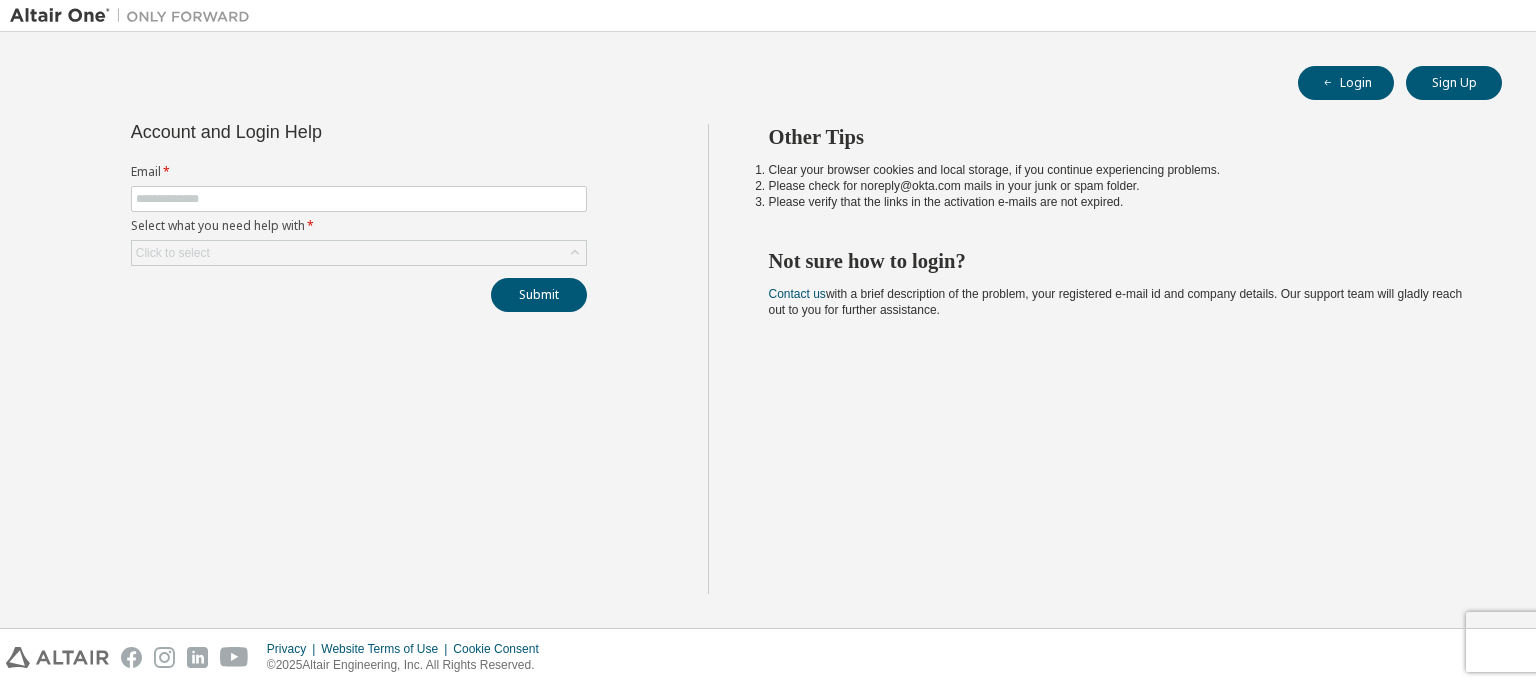 scroll, scrollTop: 0, scrollLeft: 0, axis: both 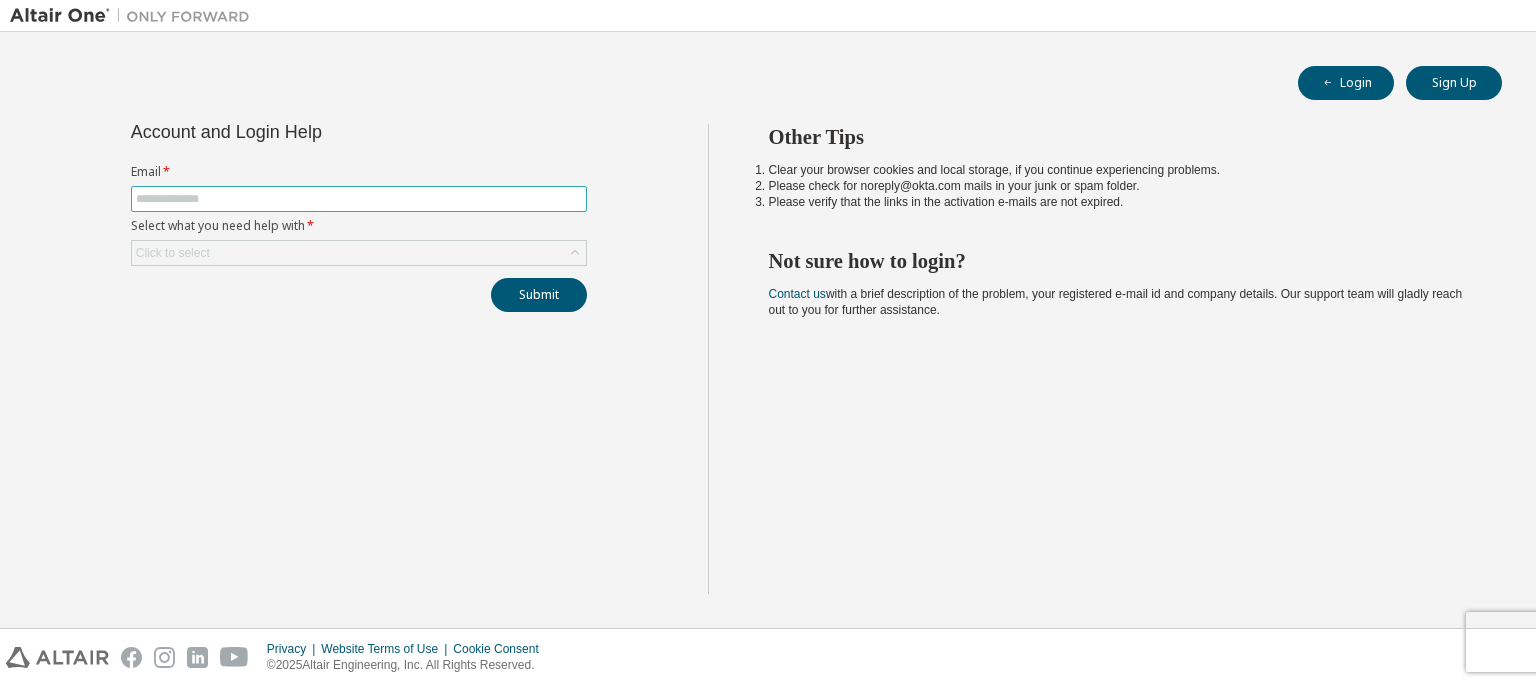 click at bounding box center (359, 199) 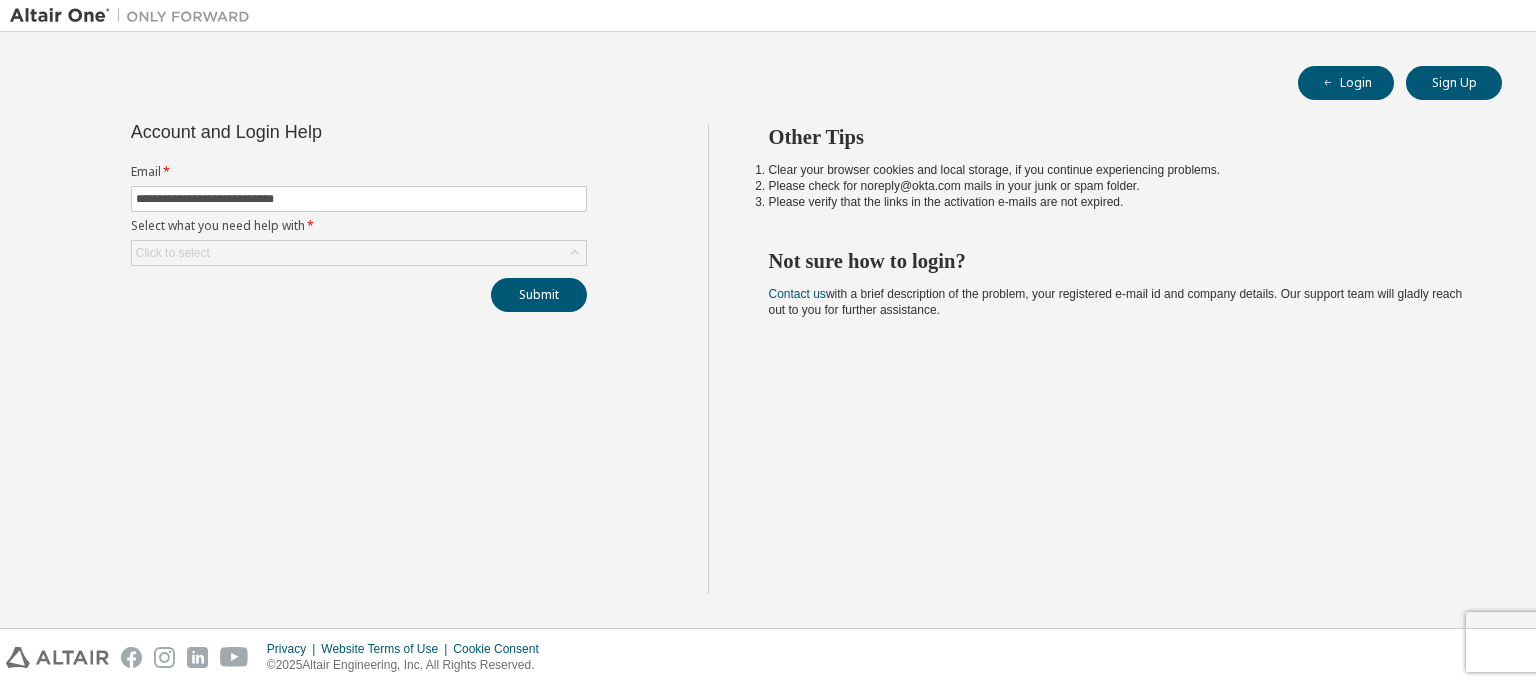 click on "Submit" at bounding box center [359, 295] 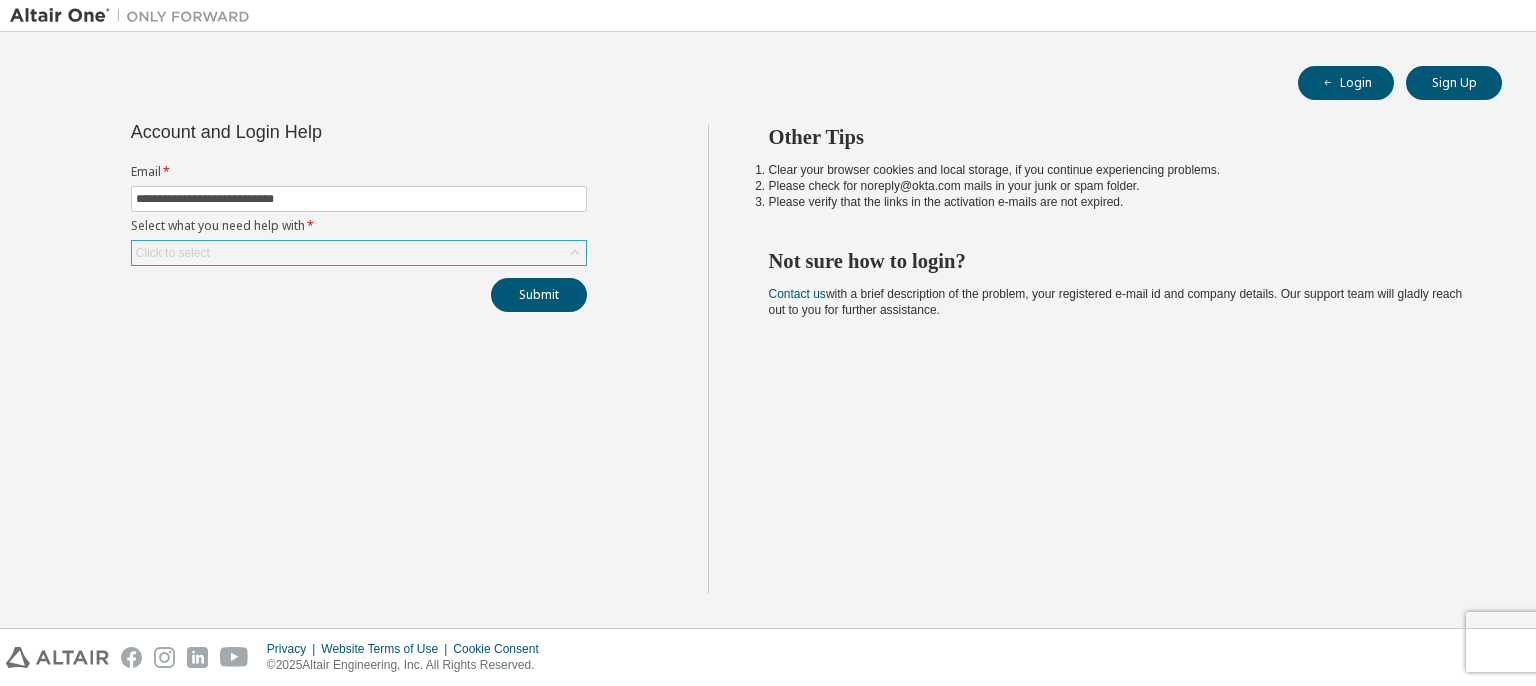 click on "Click to select" at bounding box center (359, 253) 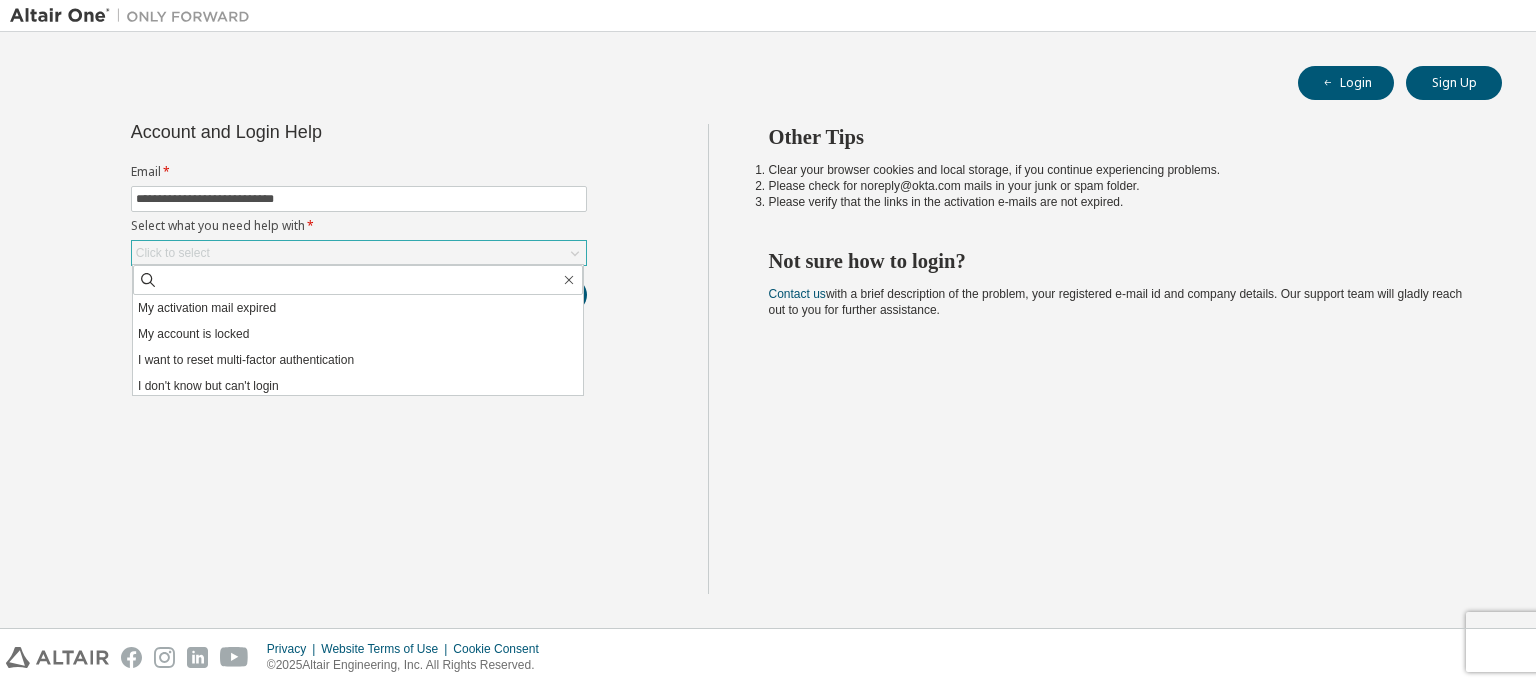 scroll, scrollTop: 56, scrollLeft: 0, axis: vertical 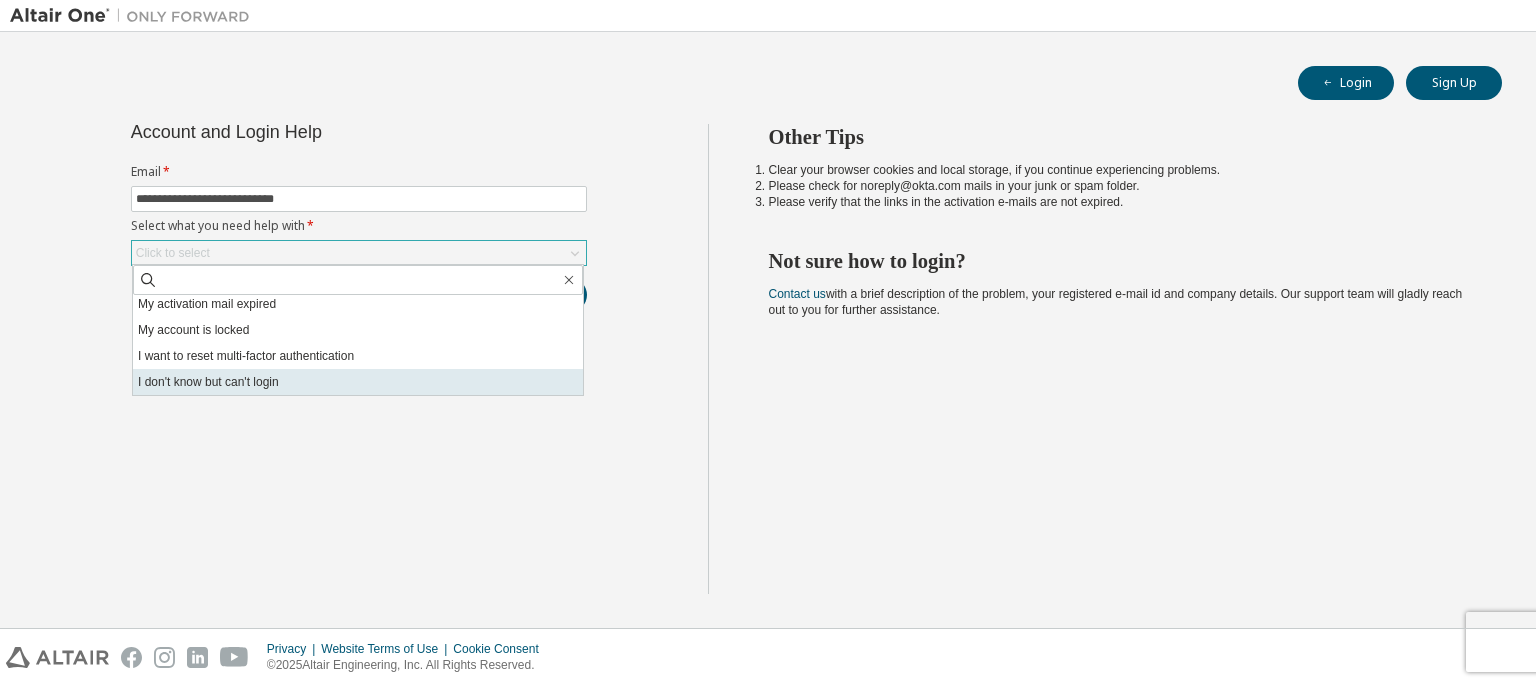 click on "I don't know but can't login" at bounding box center [358, 382] 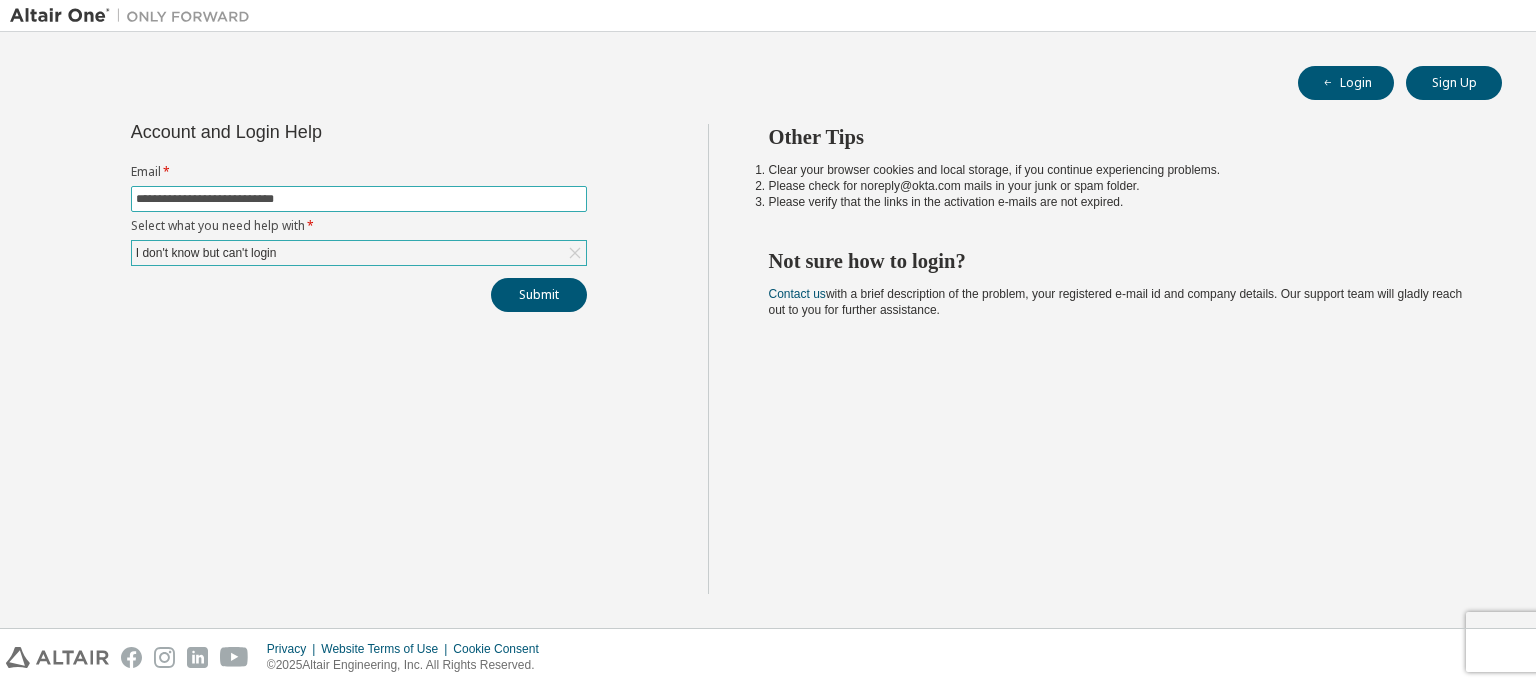 click on "**********" at bounding box center [359, 199] 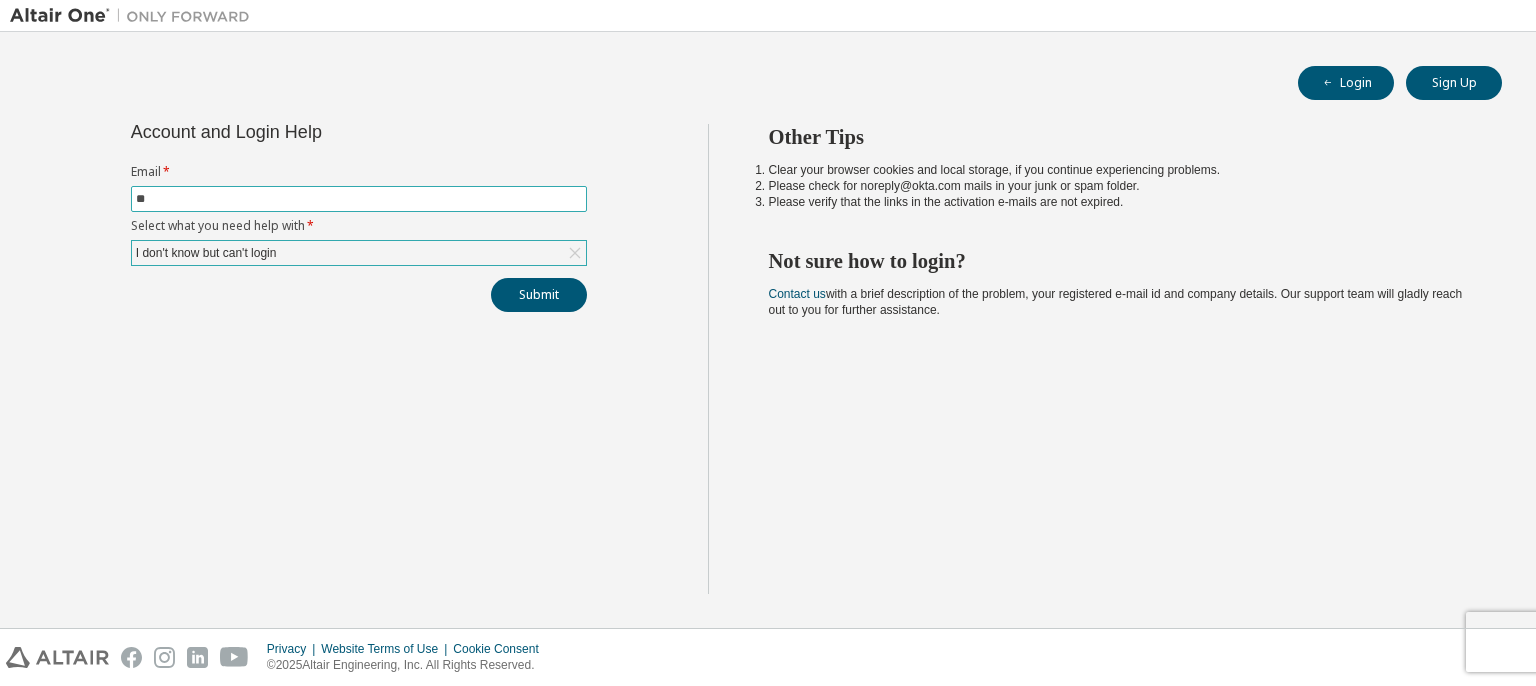 type on "*" 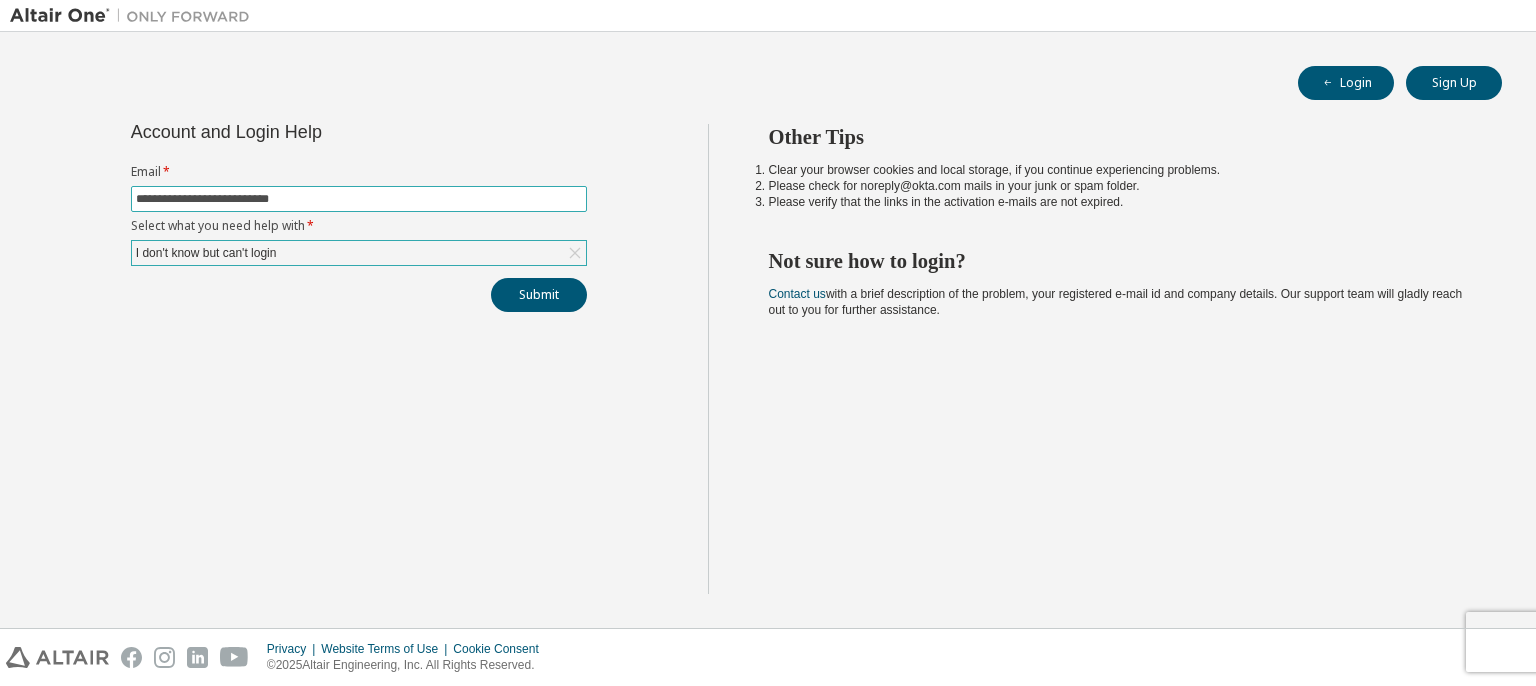 type on "**********" 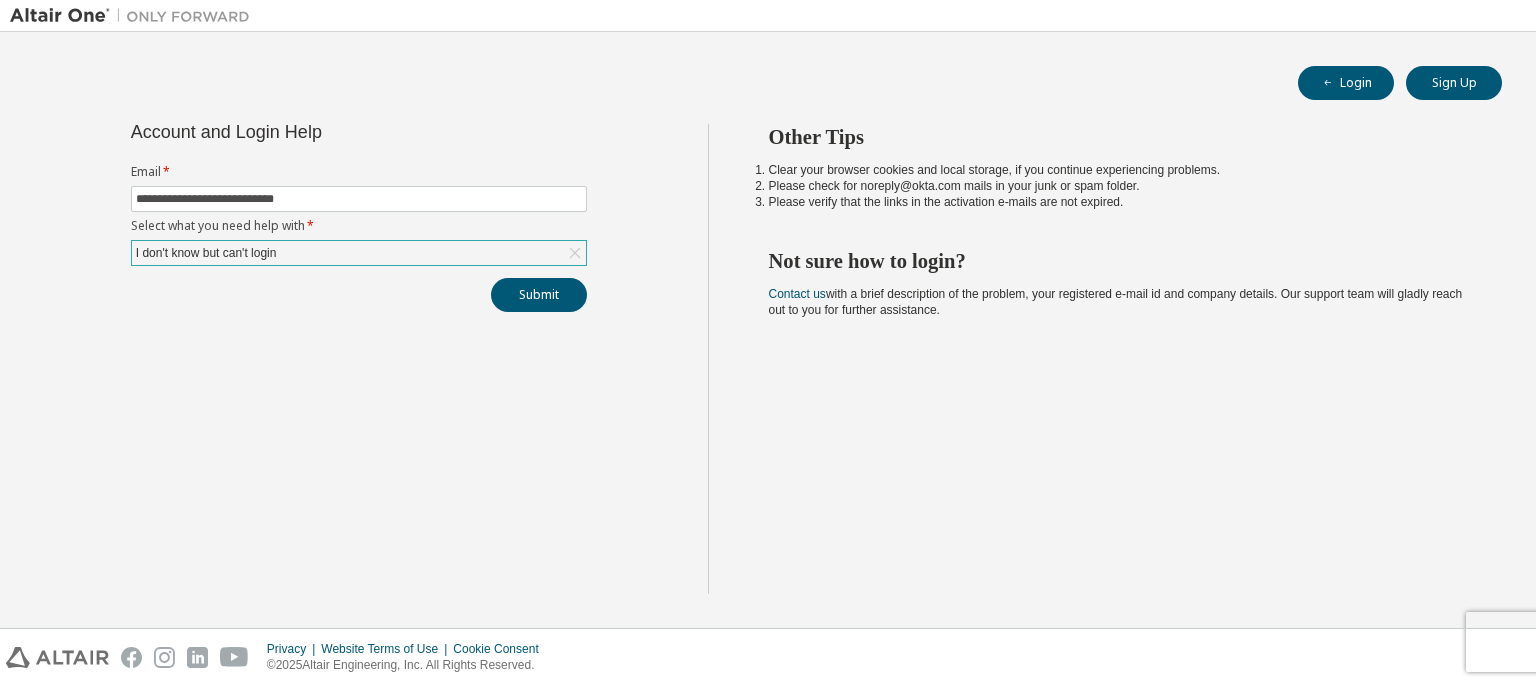 click on "**********" at bounding box center (359, 359) 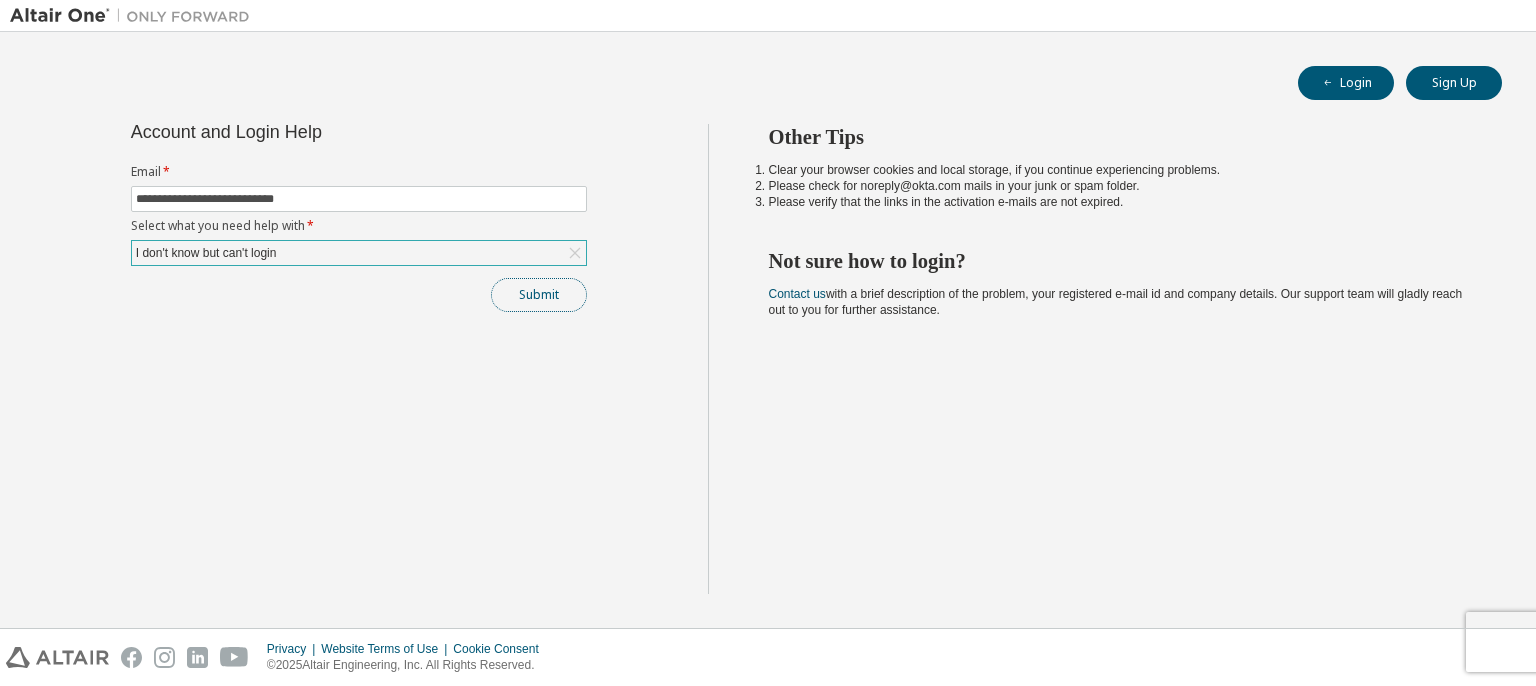 click on "Submit" at bounding box center [539, 295] 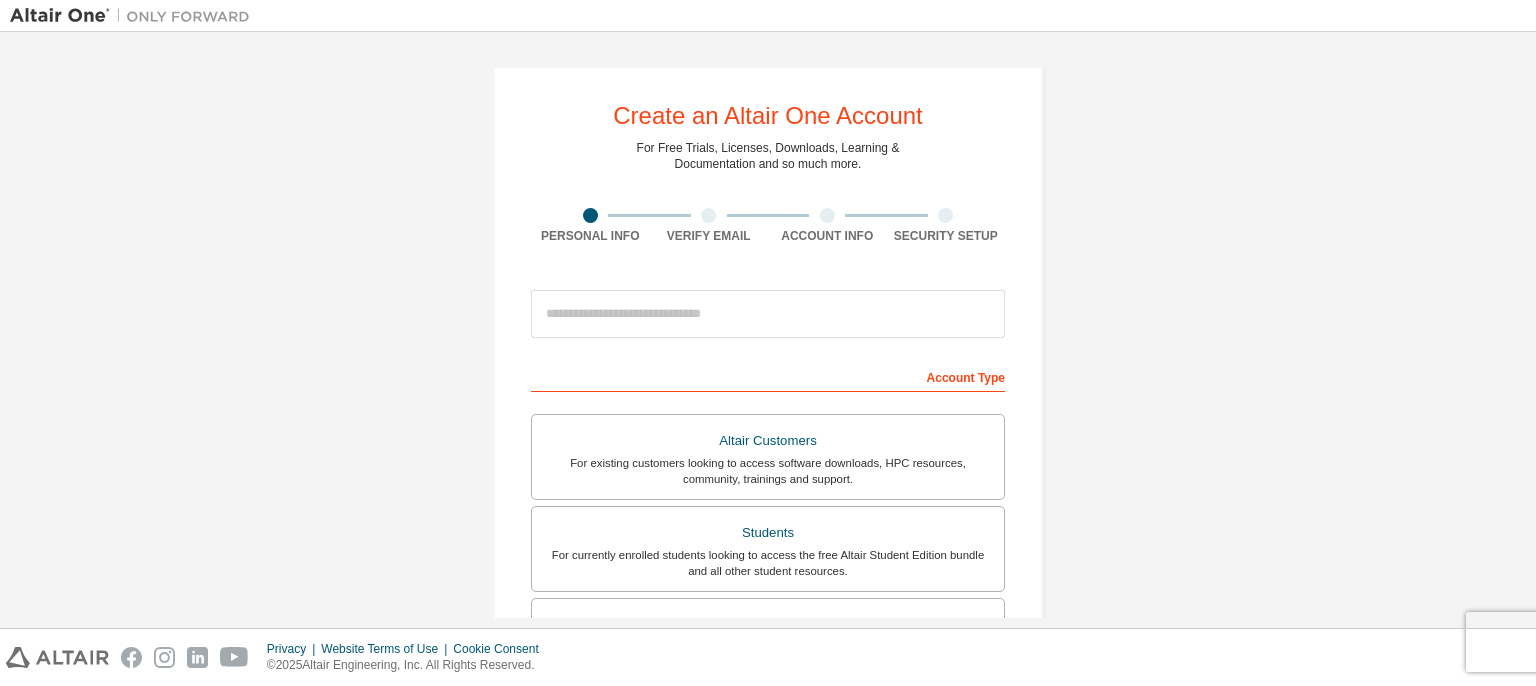 scroll, scrollTop: 0, scrollLeft: 0, axis: both 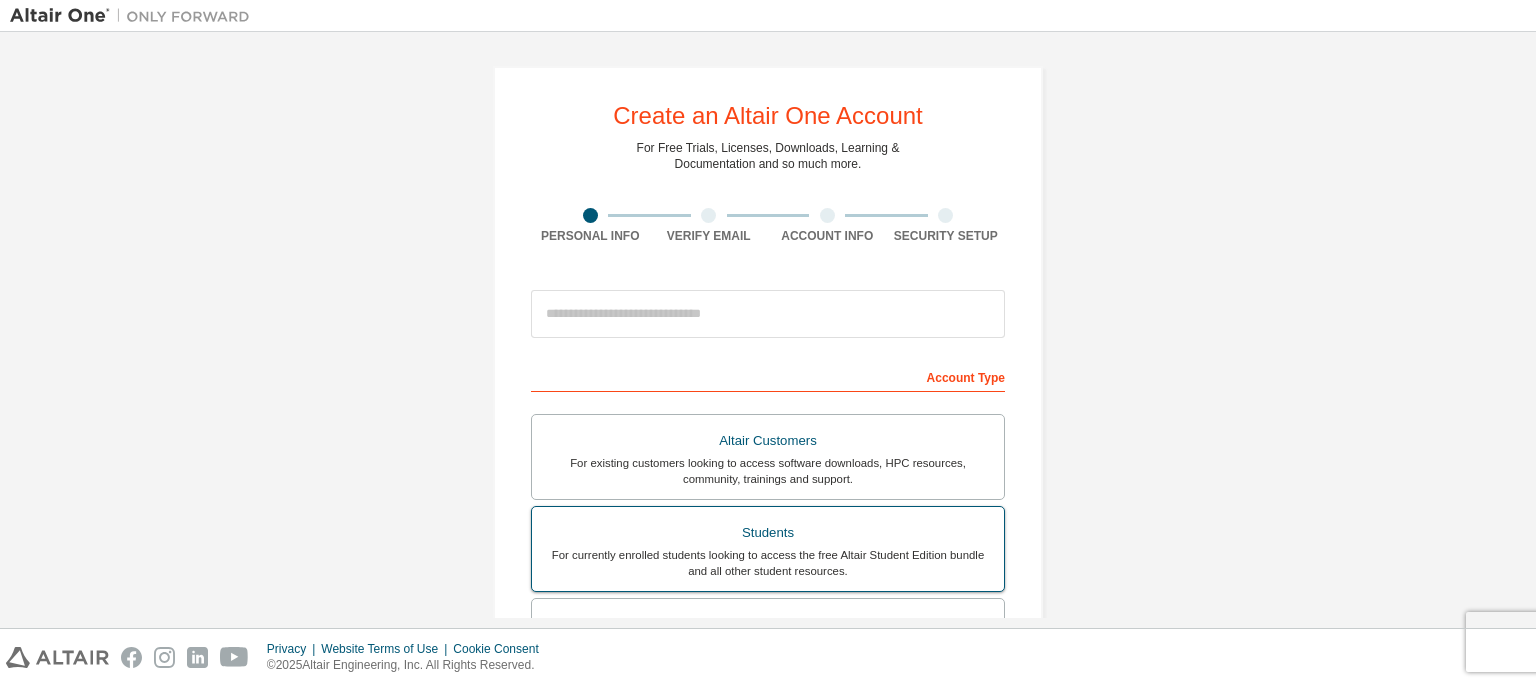 click on "Students" at bounding box center [768, 533] 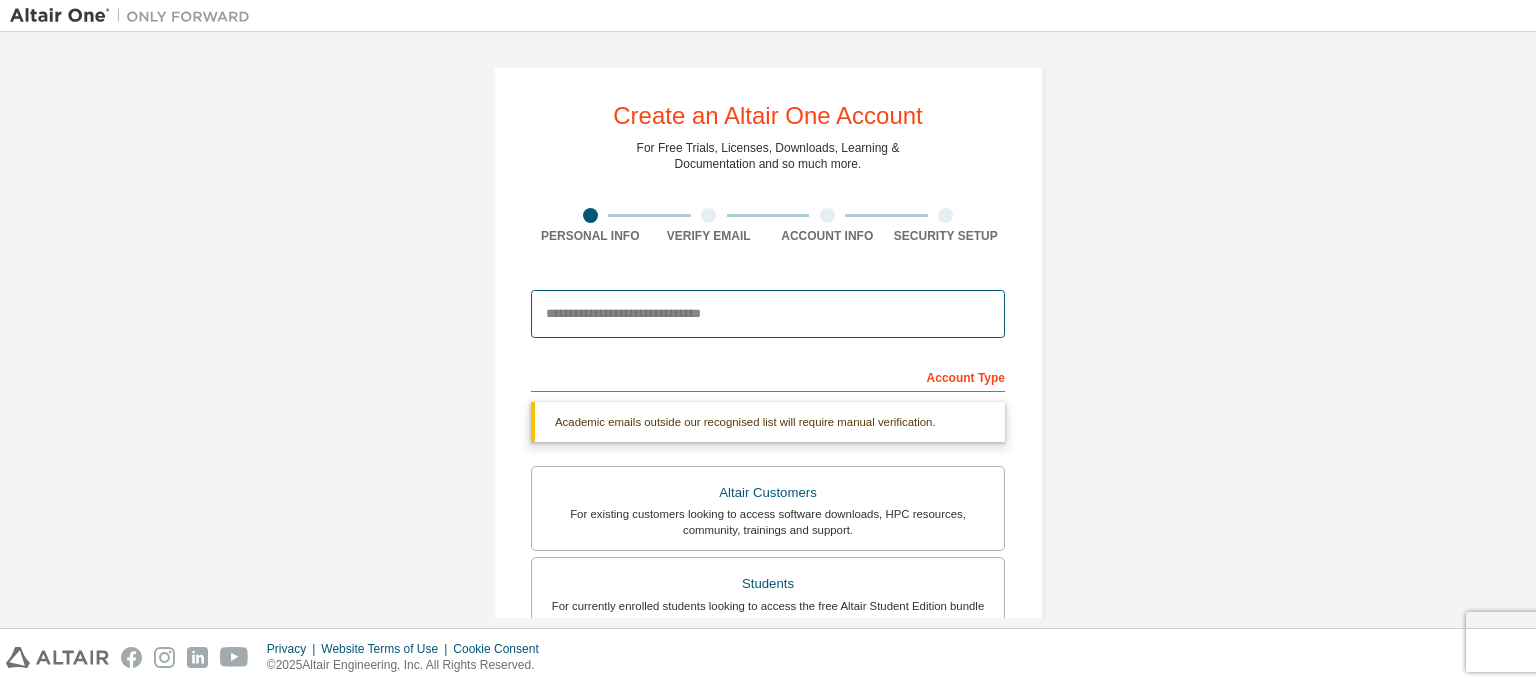 click at bounding box center [768, 314] 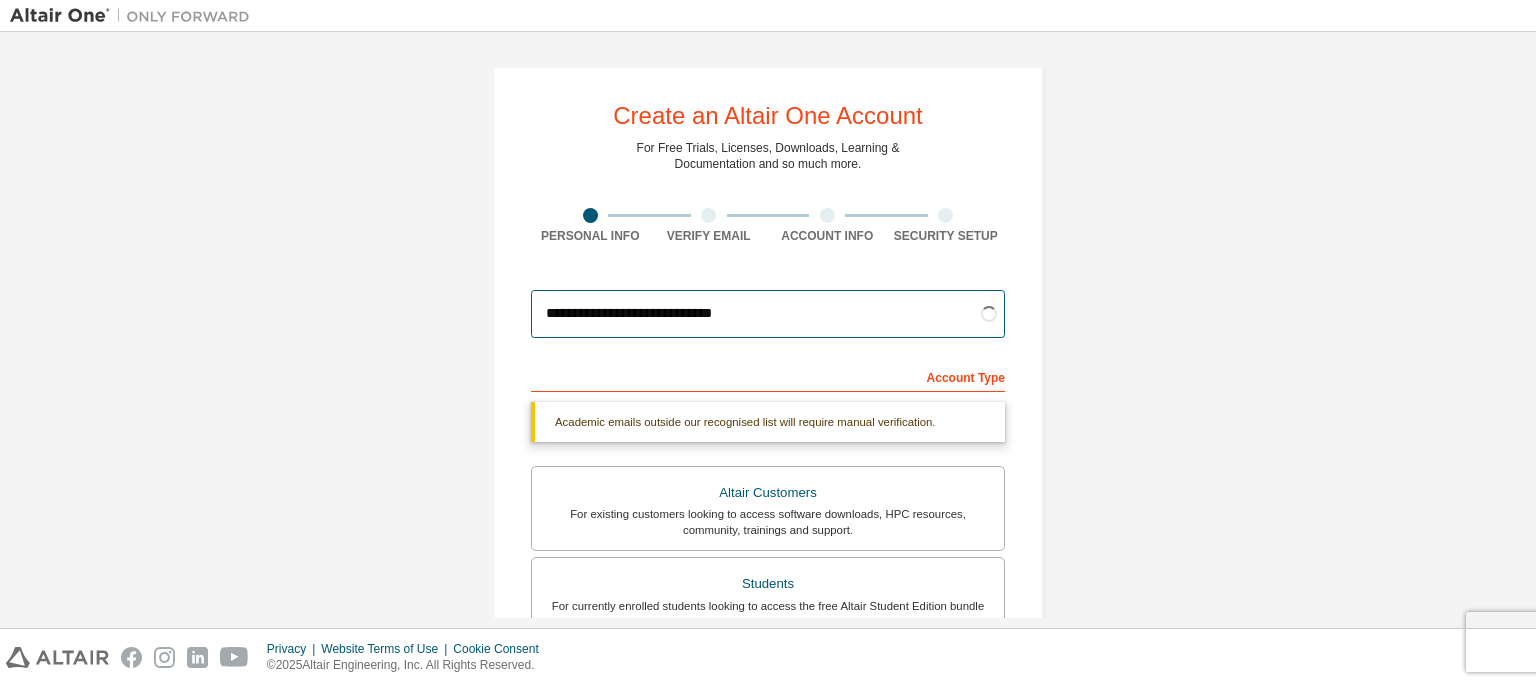 click on "**********" at bounding box center [768, 314] 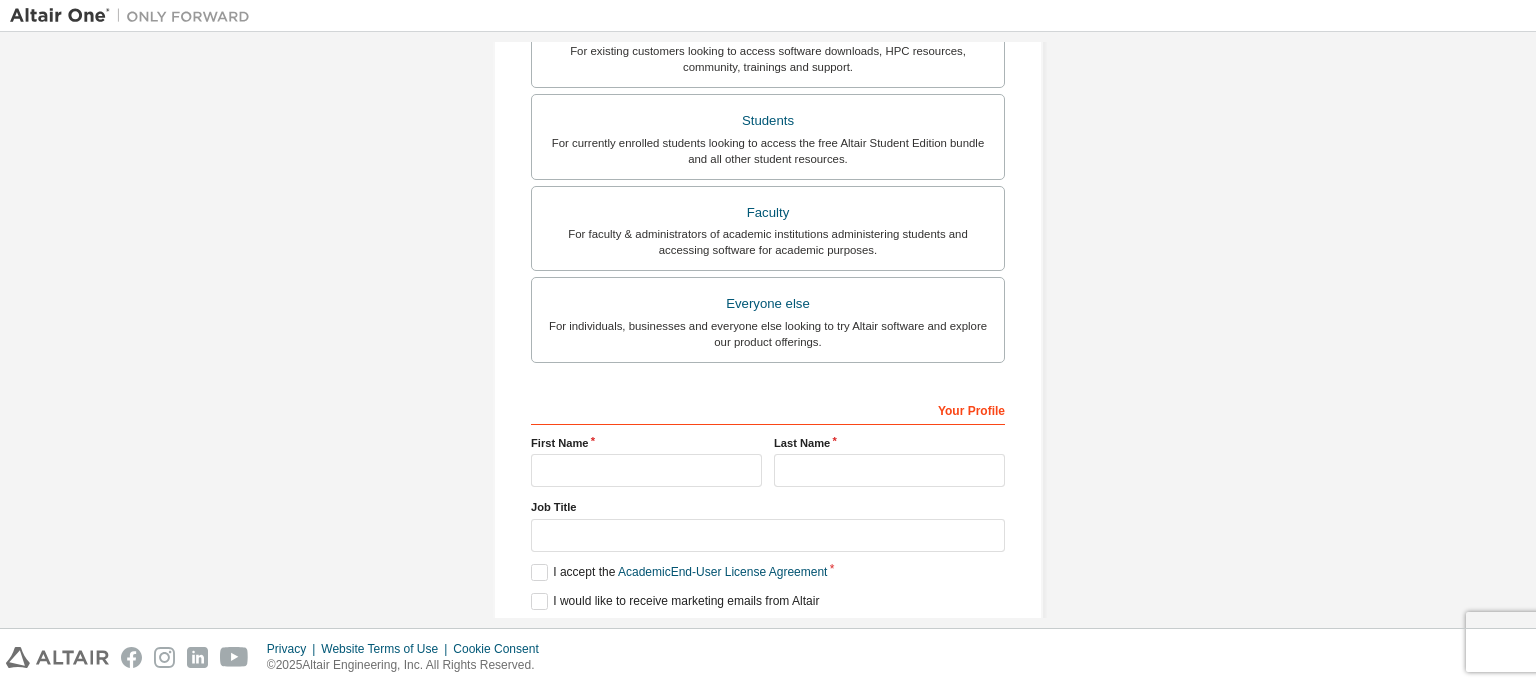 scroll, scrollTop: 542, scrollLeft: 0, axis: vertical 